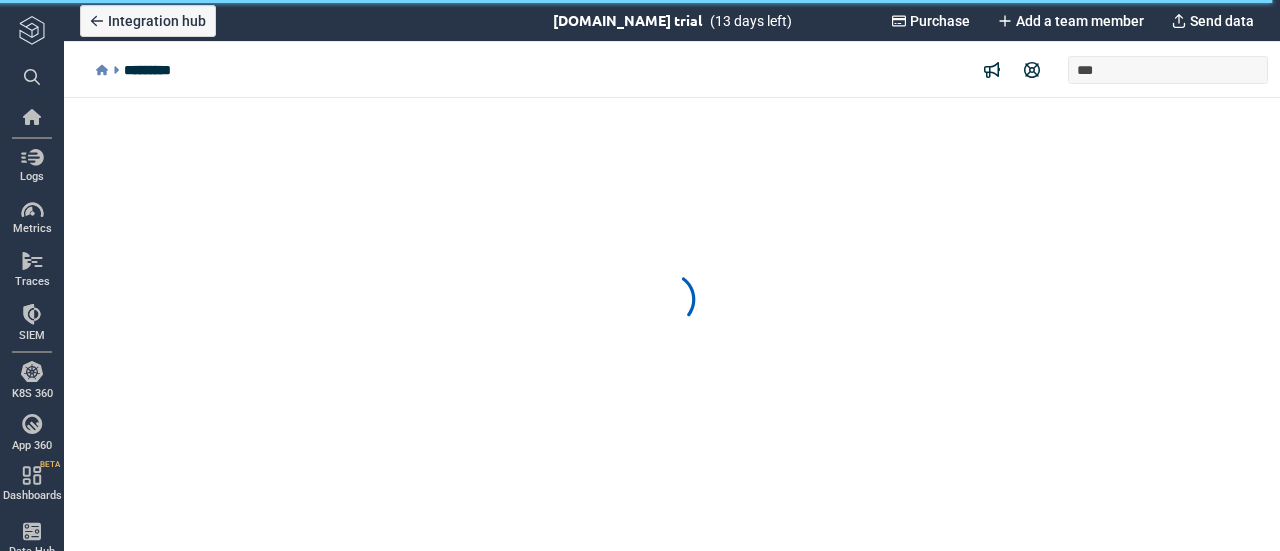 scroll, scrollTop: 0, scrollLeft: 0, axis: both 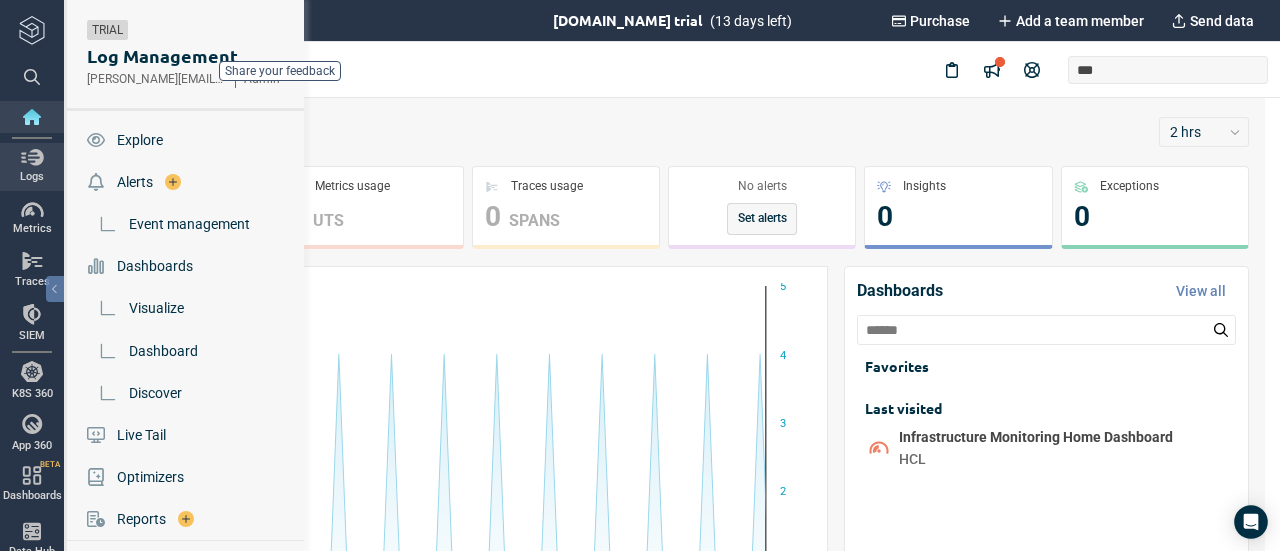 click on "Logs" at bounding box center [32, 166] 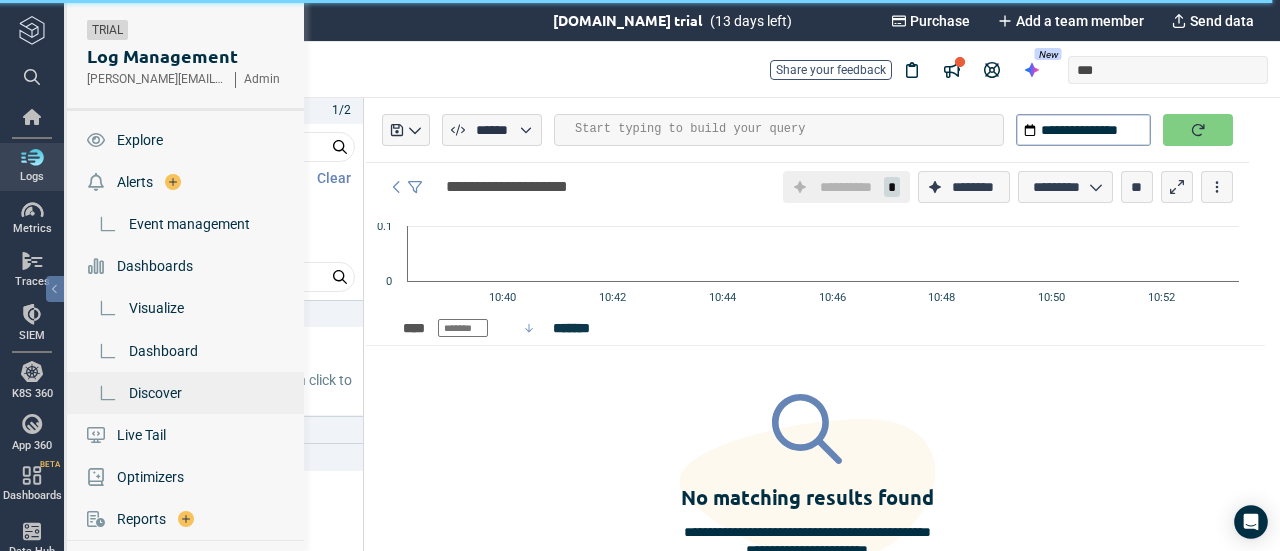 click on "Discover" at bounding box center (155, 393) 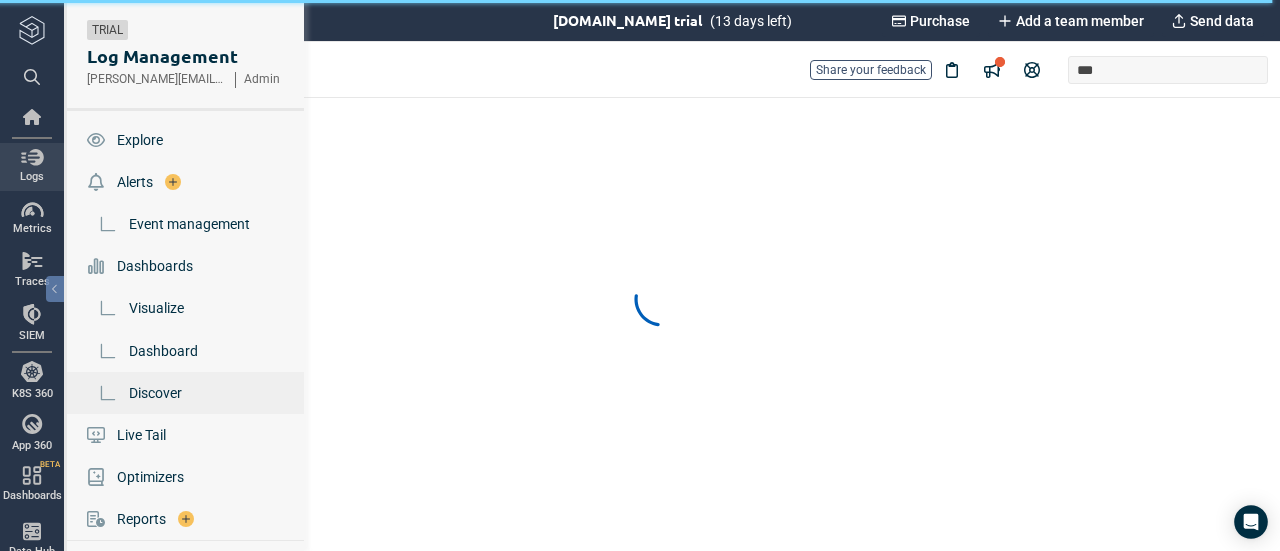 scroll, scrollTop: 0, scrollLeft: 0, axis: both 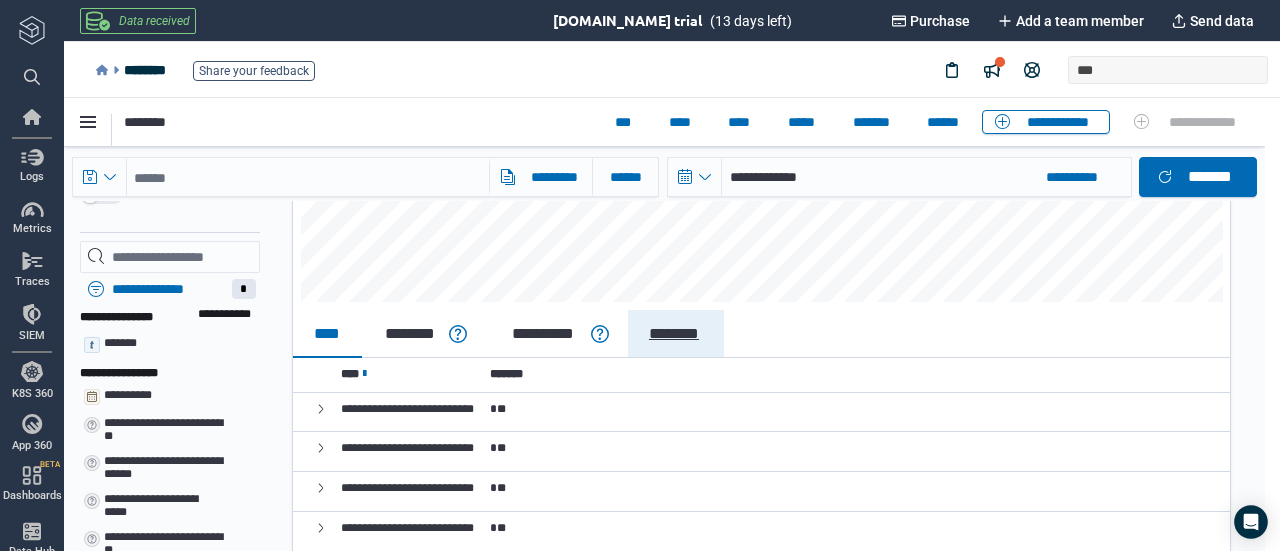 click on "********" at bounding box center (673, 334) 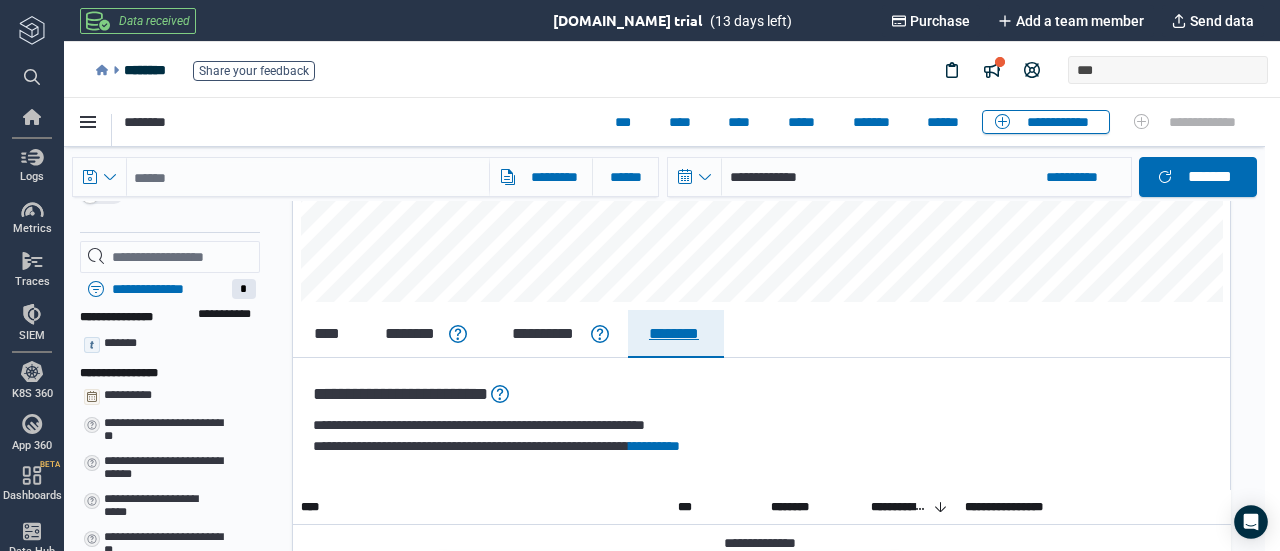 scroll, scrollTop: 0, scrollLeft: 0, axis: both 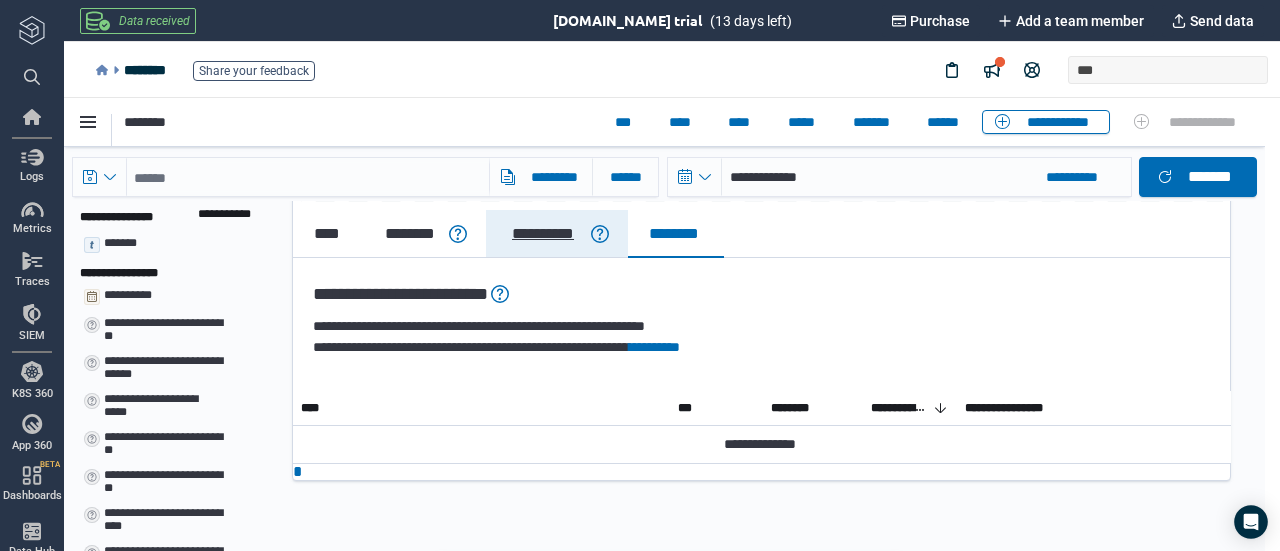 click on "**********" at bounding box center (543, 234) 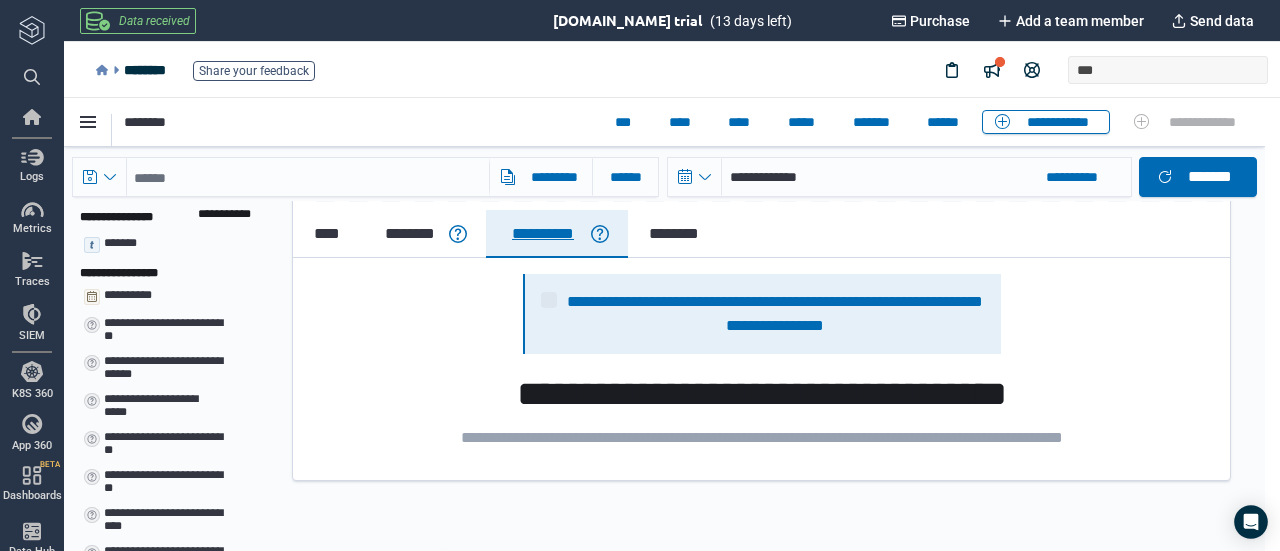 scroll, scrollTop: 0, scrollLeft: 0, axis: both 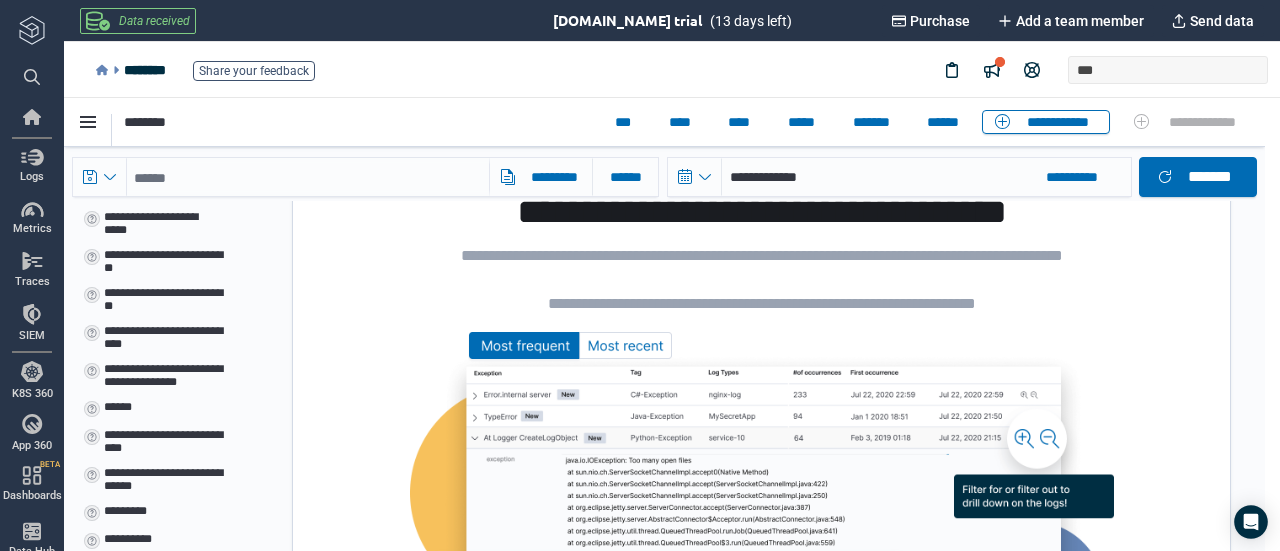 click 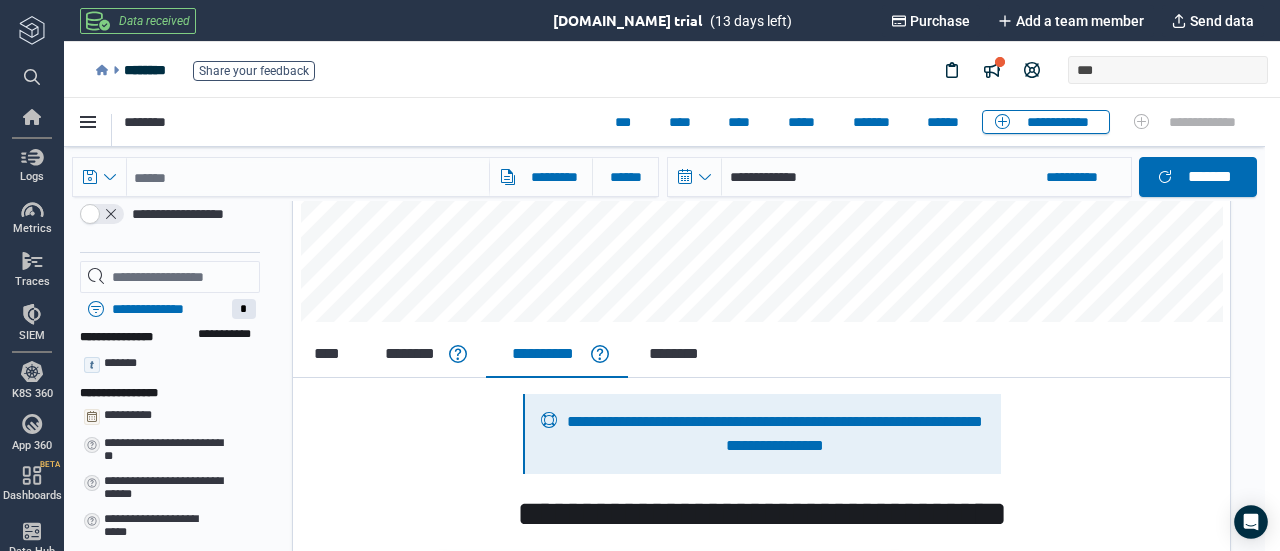 scroll, scrollTop: 282, scrollLeft: 0, axis: vertical 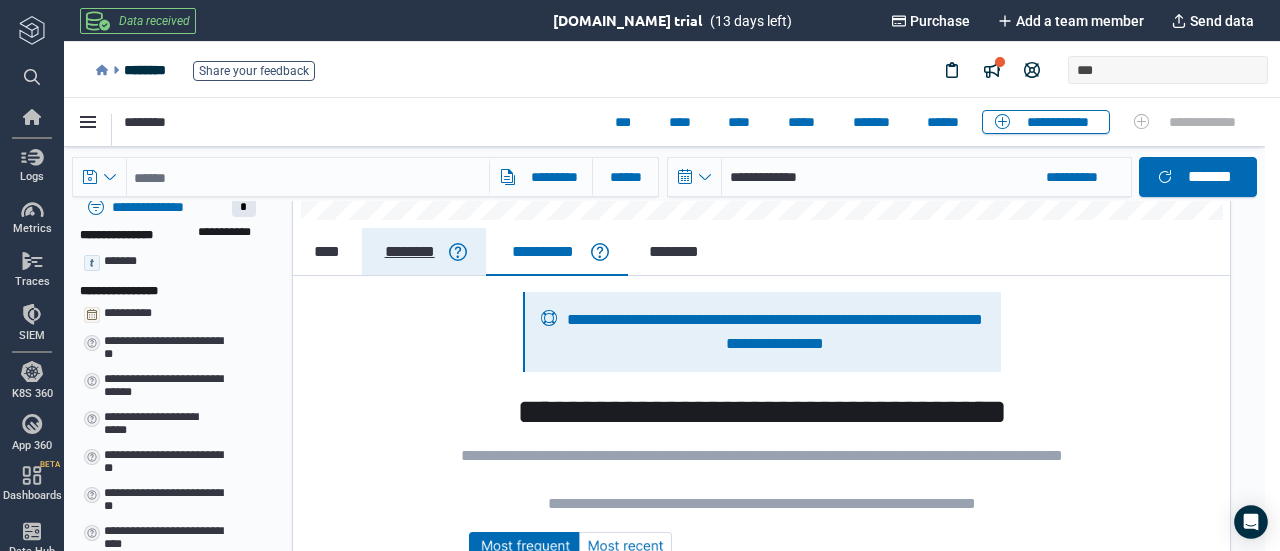click on "********" at bounding box center (410, 252) 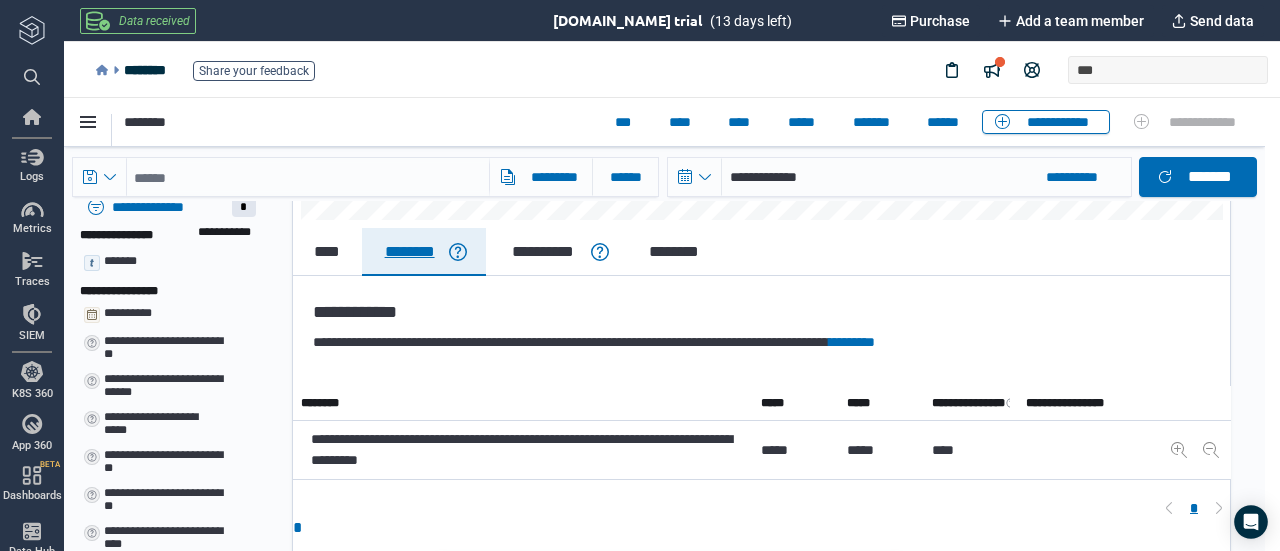 type on "*" 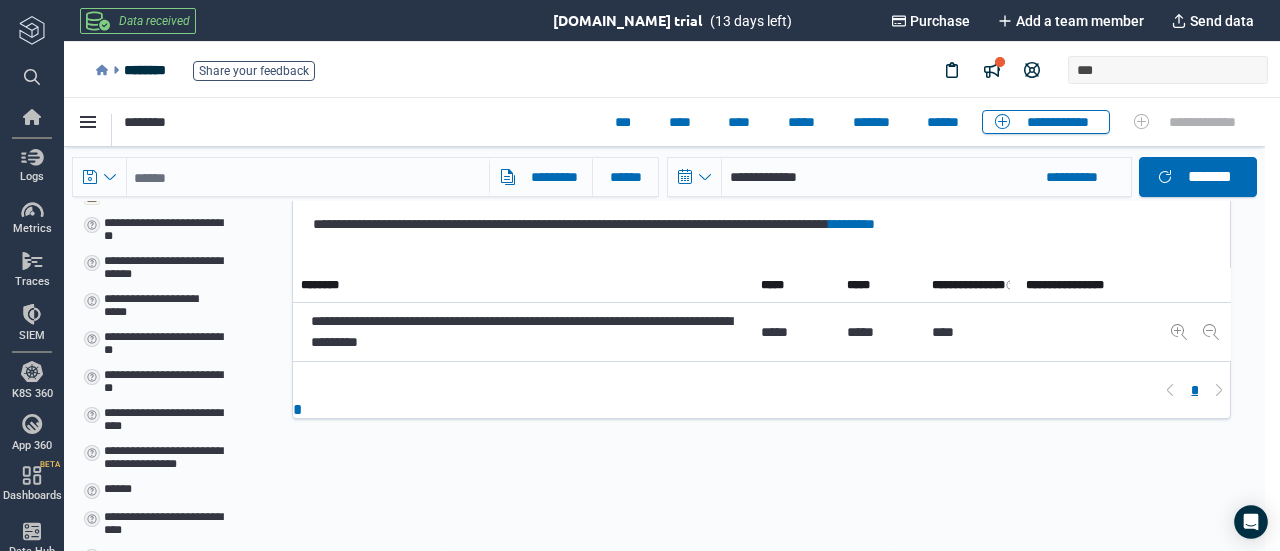 scroll, scrollTop: 200, scrollLeft: 0, axis: vertical 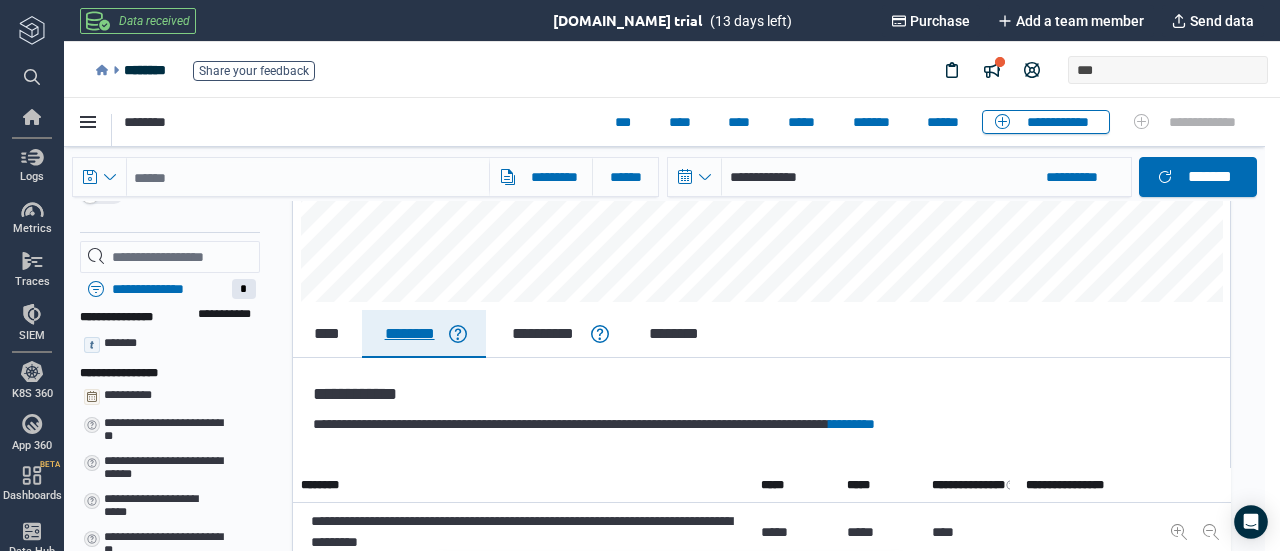 type 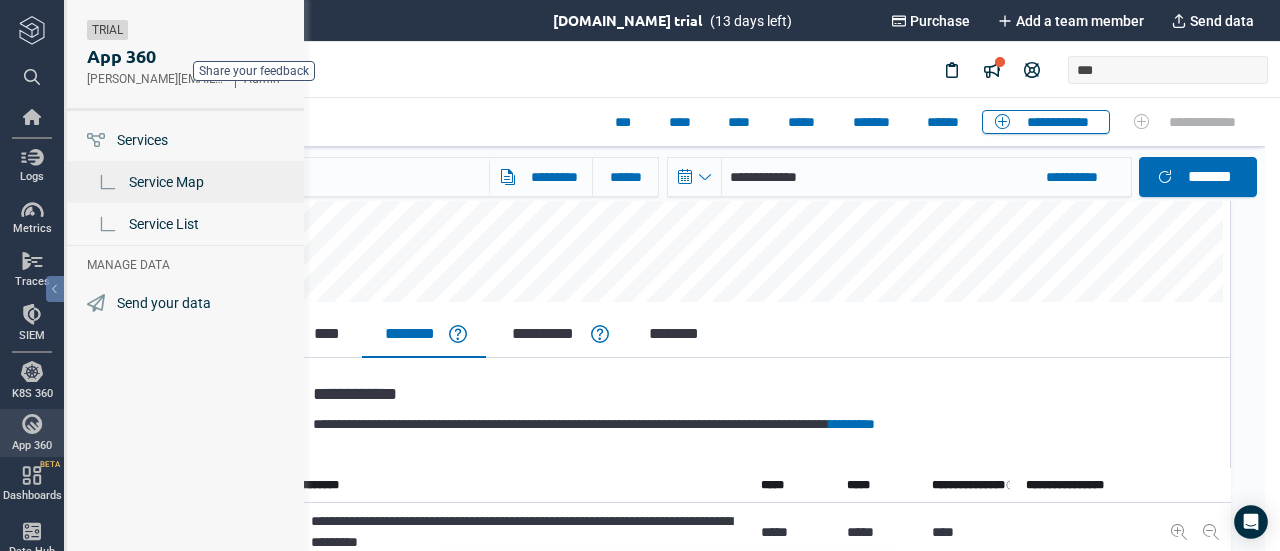 click on "Service Map" at bounding box center [166, 182] 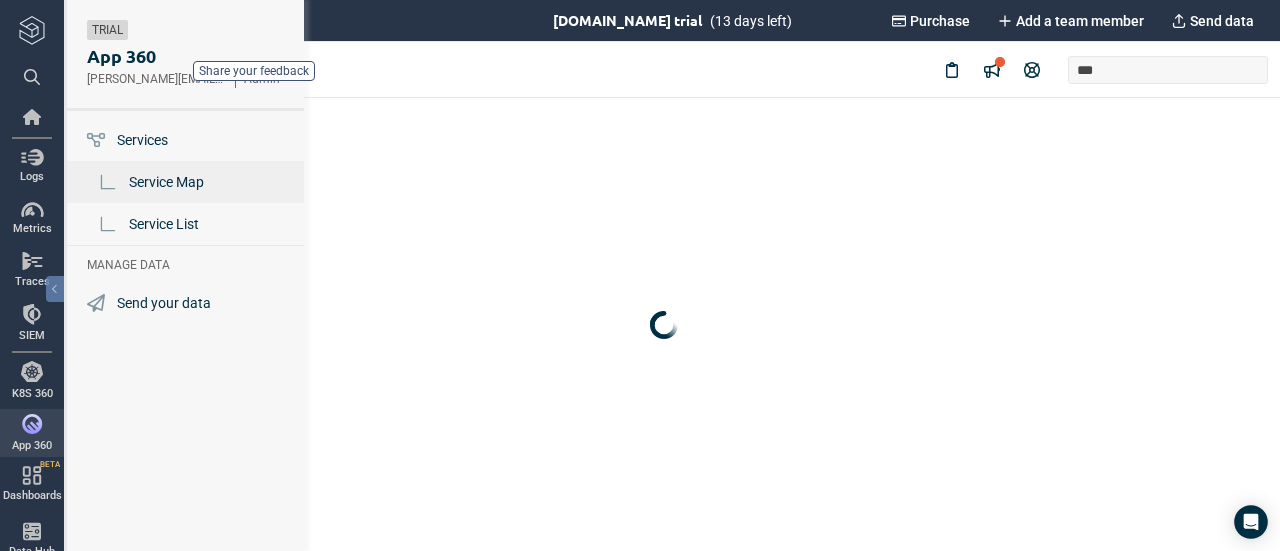scroll, scrollTop: 0, scrollLeft: 0, axis: both 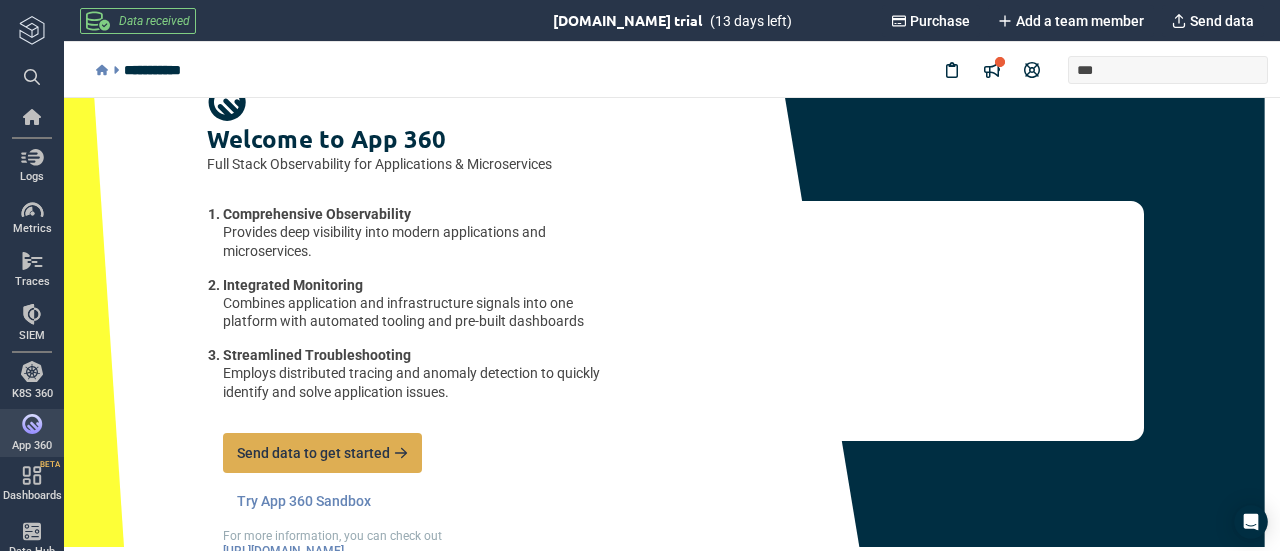 click on "Send data to get started" at bounding box center [322, 453] 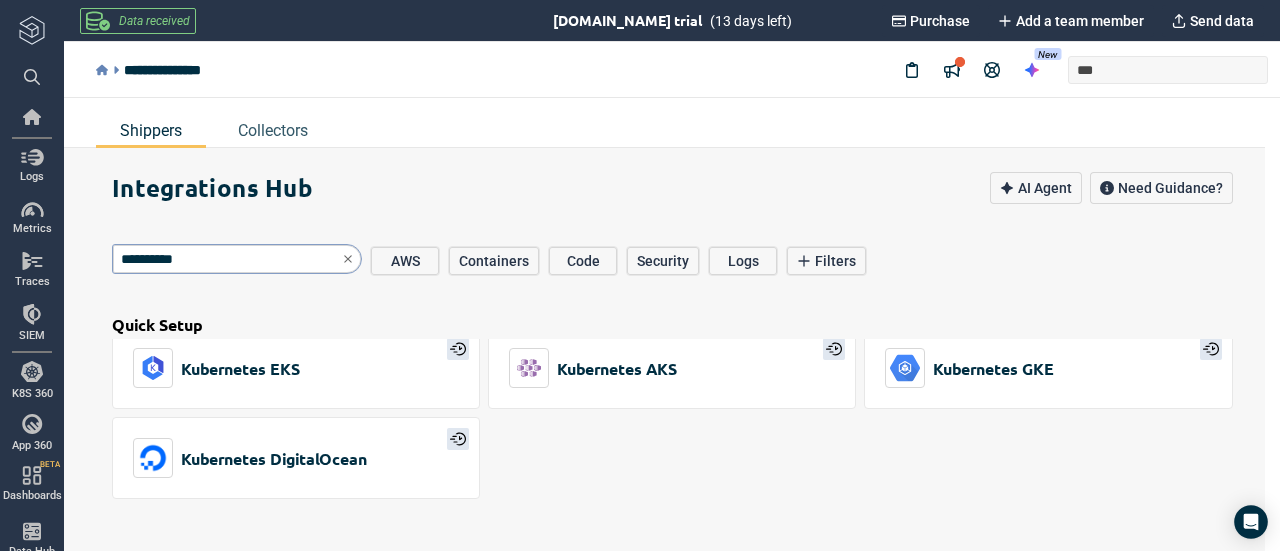 scroll, scrollTop: 0, scrollLeft: 0, axis: both 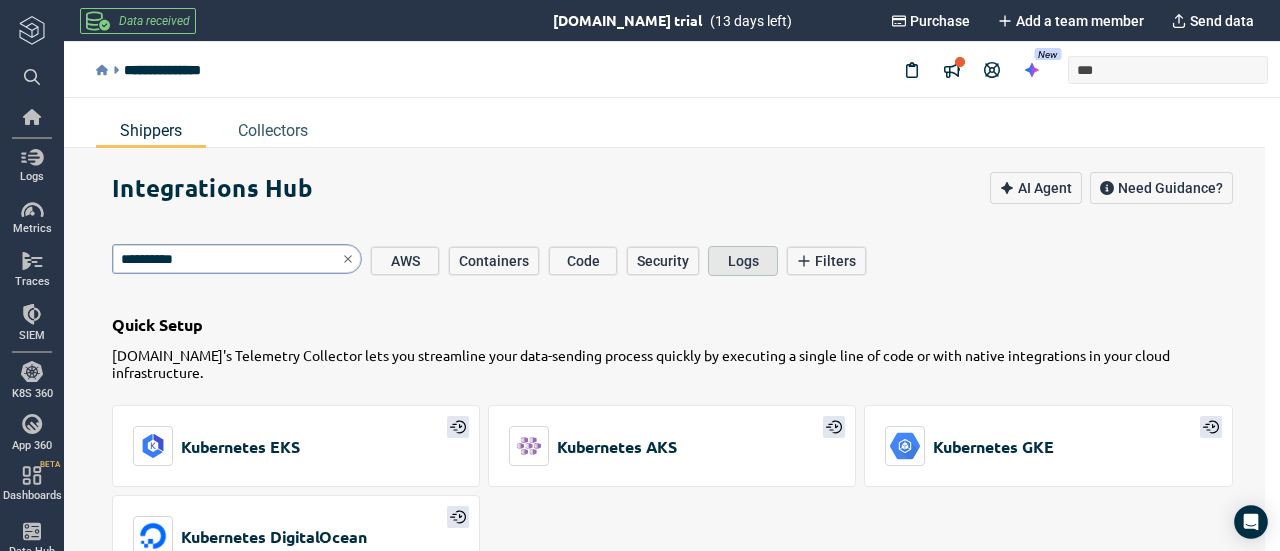 click on "Logs" at bounding box center [743, 261] 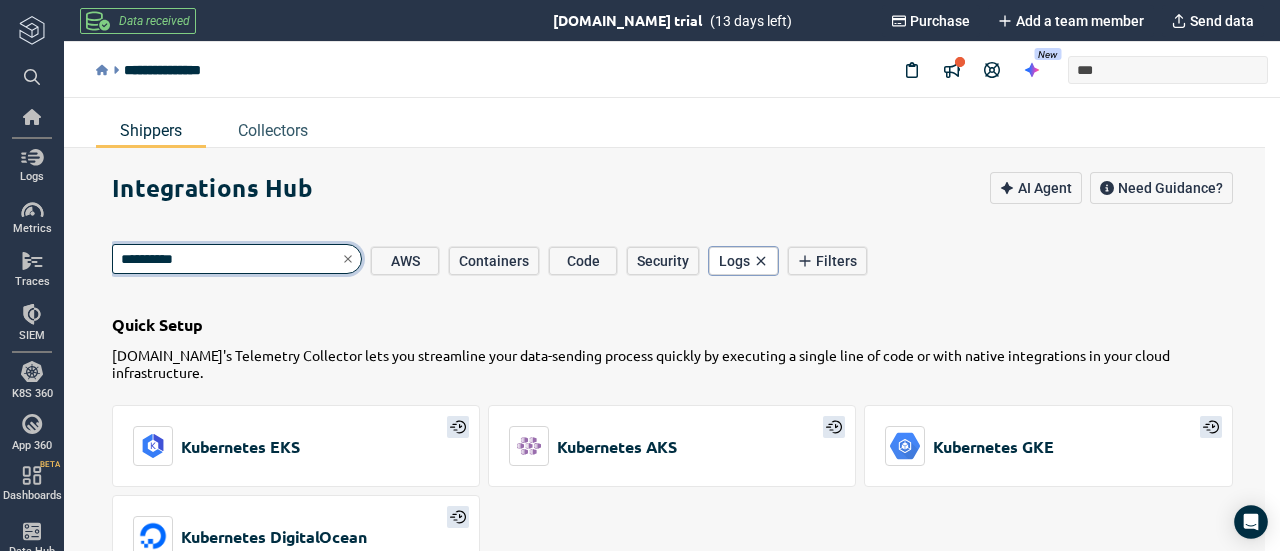 click on "**********" at bounding box center [237, 259] 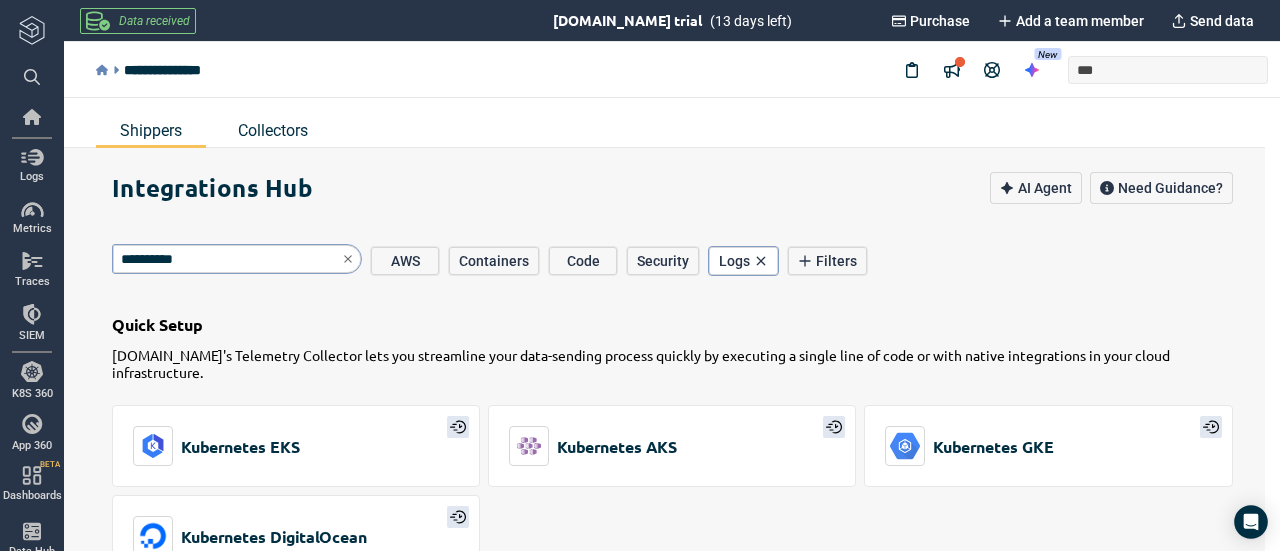 click on "Collectors" at bounding box center (273, 130) 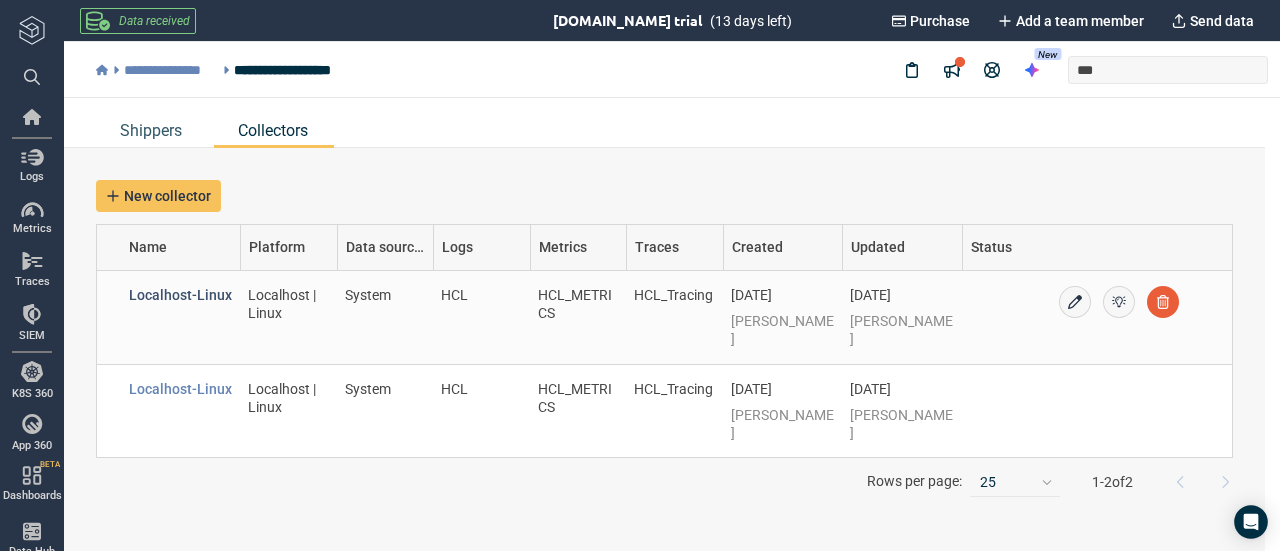 click on "Localhost-Linux" at bounding box center (180, 295) 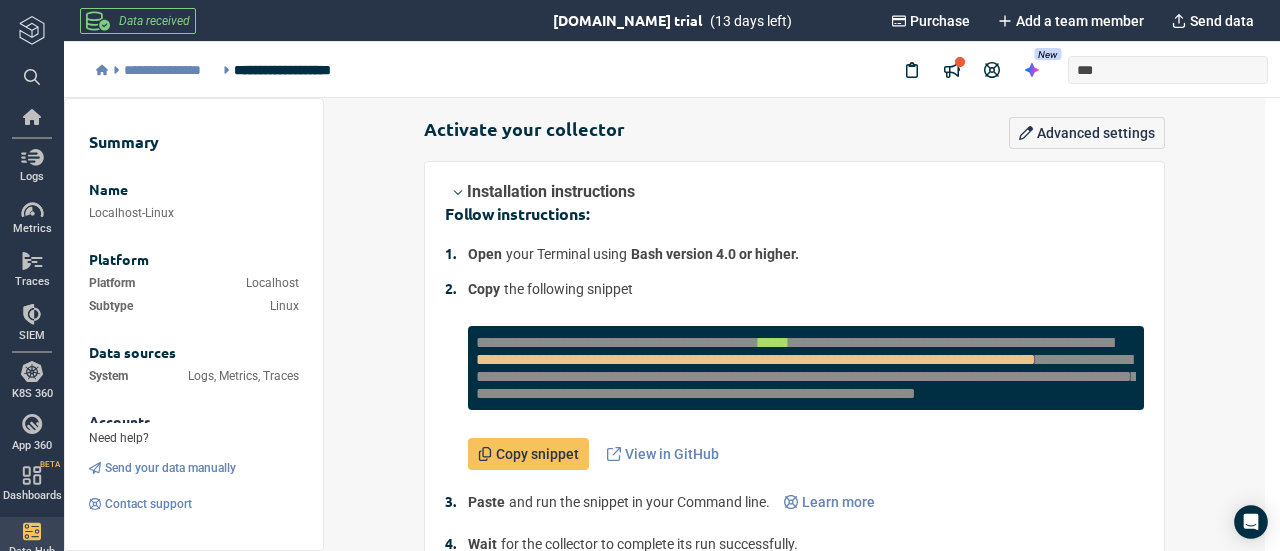 scroll, scrollTop: 0, scrollLeft: 0, axis: both 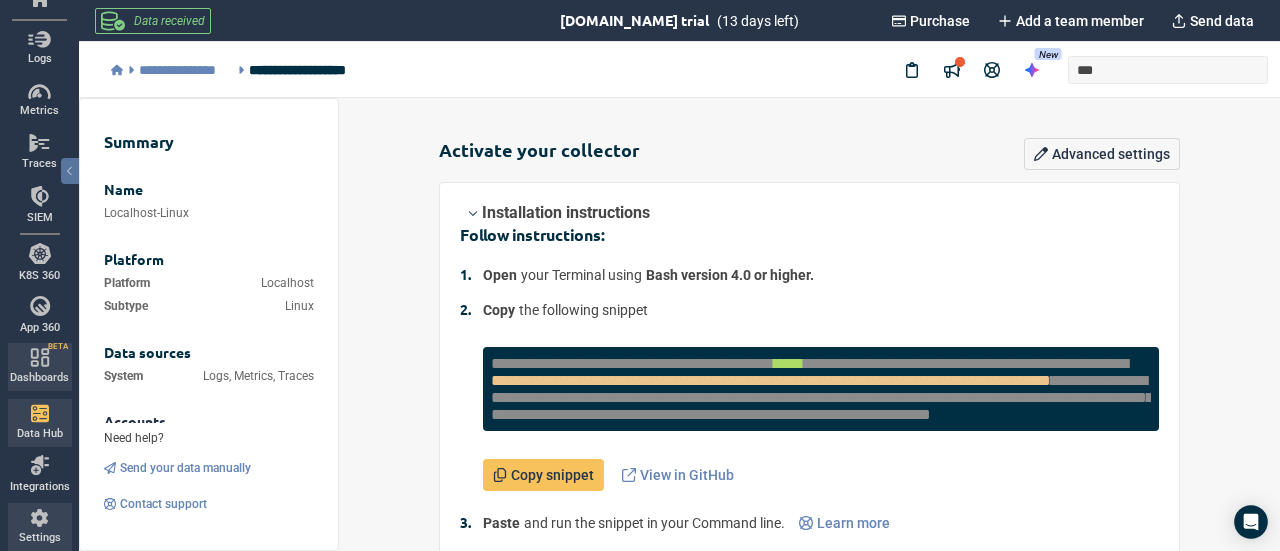 click at bounding box center [39, 518] 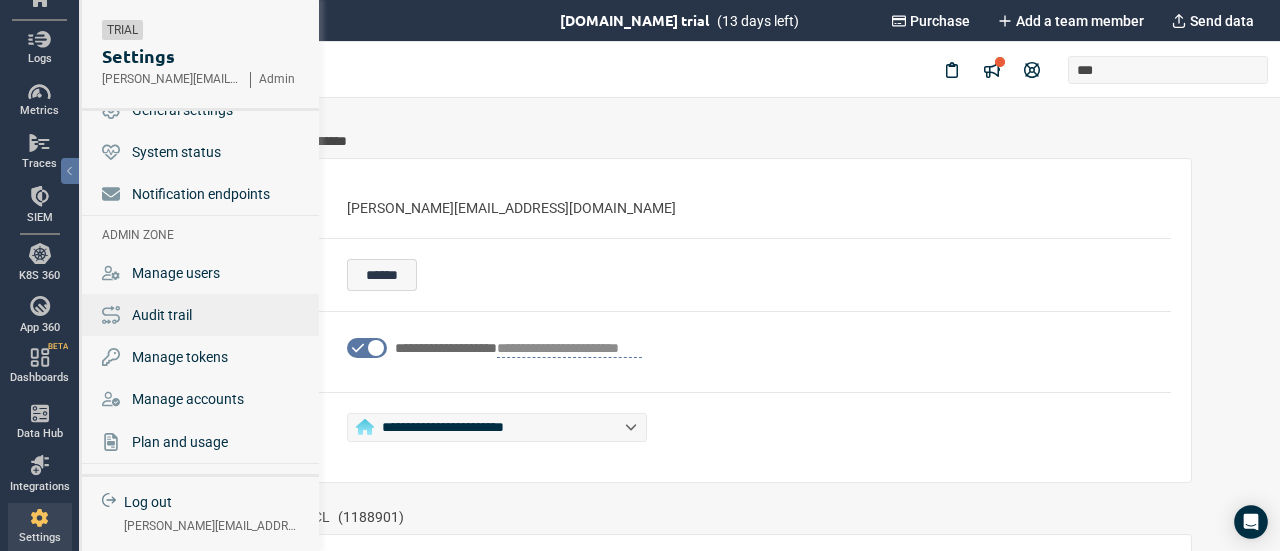 scroll, scrollTop: 0, scrollLeft: 0, axis: both 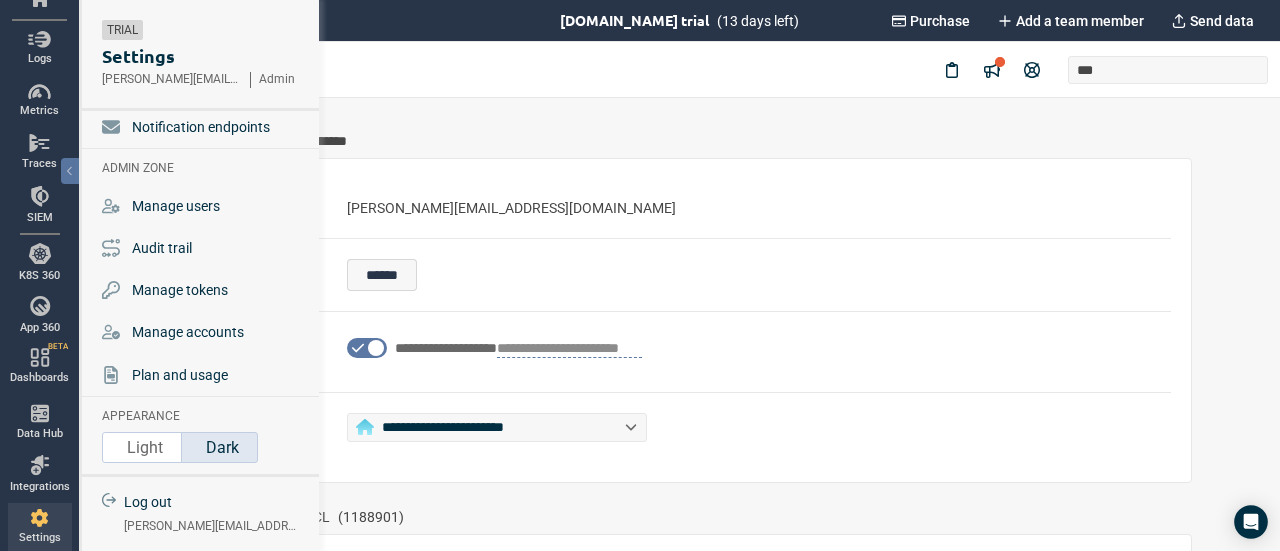click on "Dark" at bounding box center (222, 447) 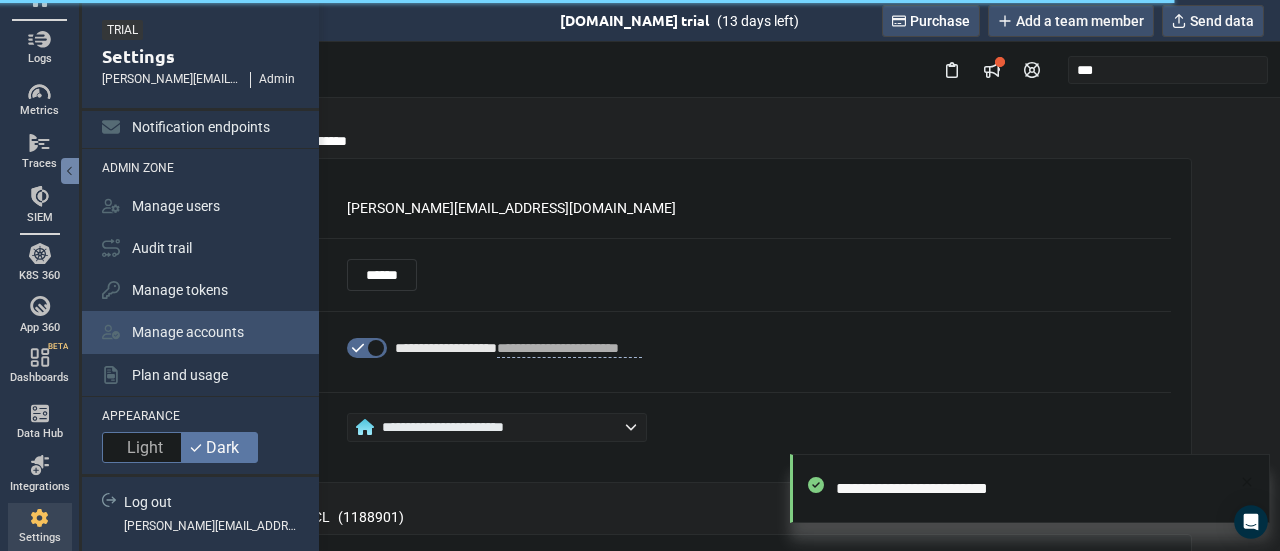 scroll, scrollTop: 0, scrollLeft: 0, axis: both 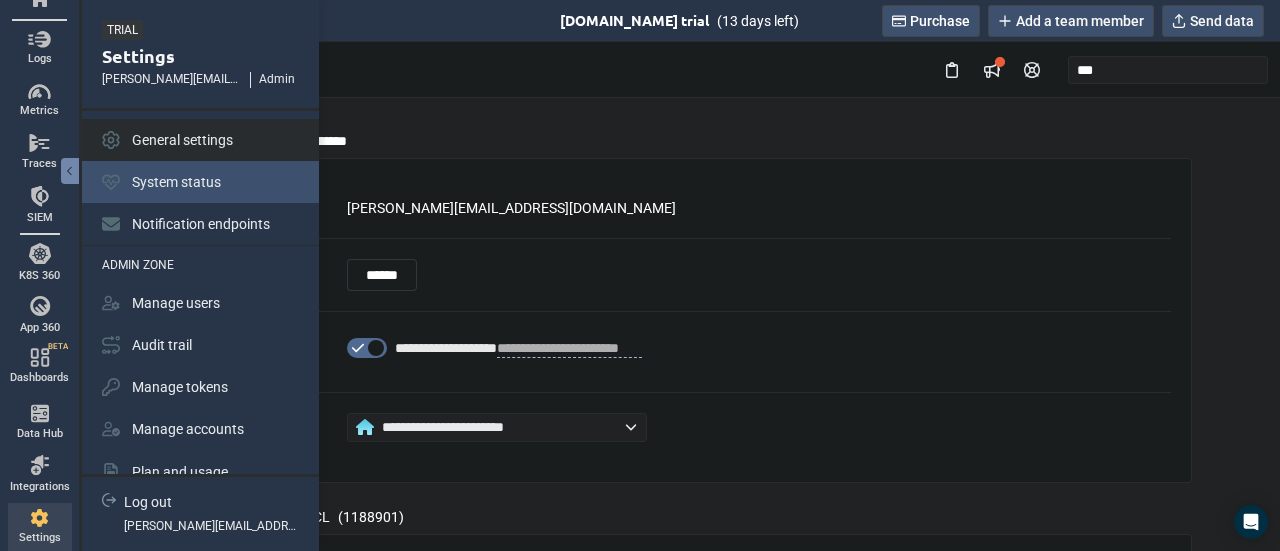 click on "System status" at bounding box center (202, 182) 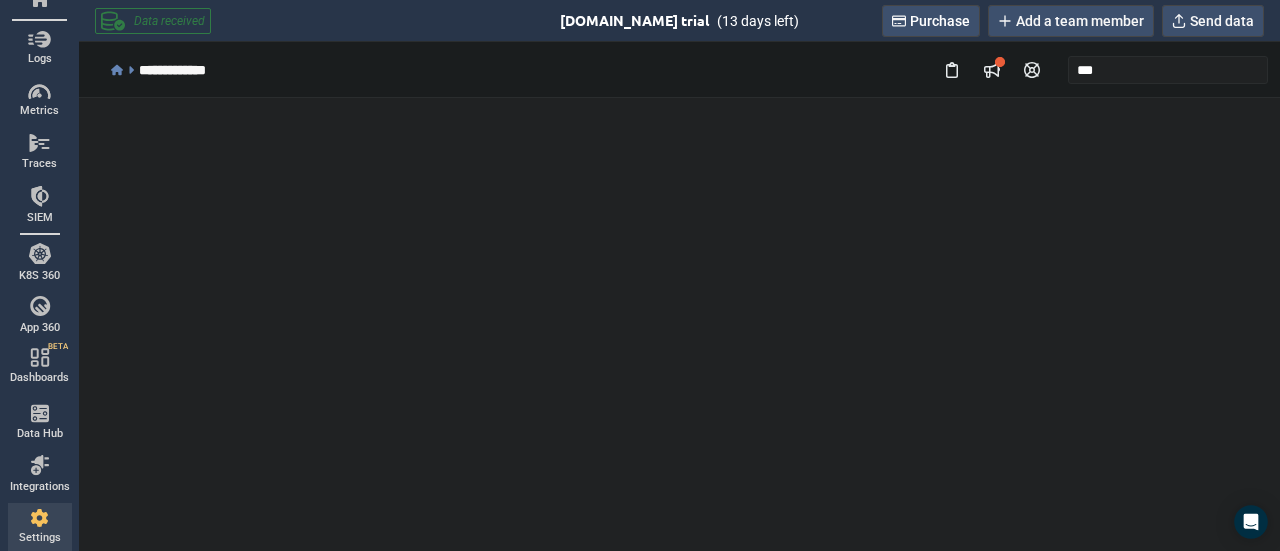 scroll, scrollTop: 1000, scrollLeft: 0, axis: vertical 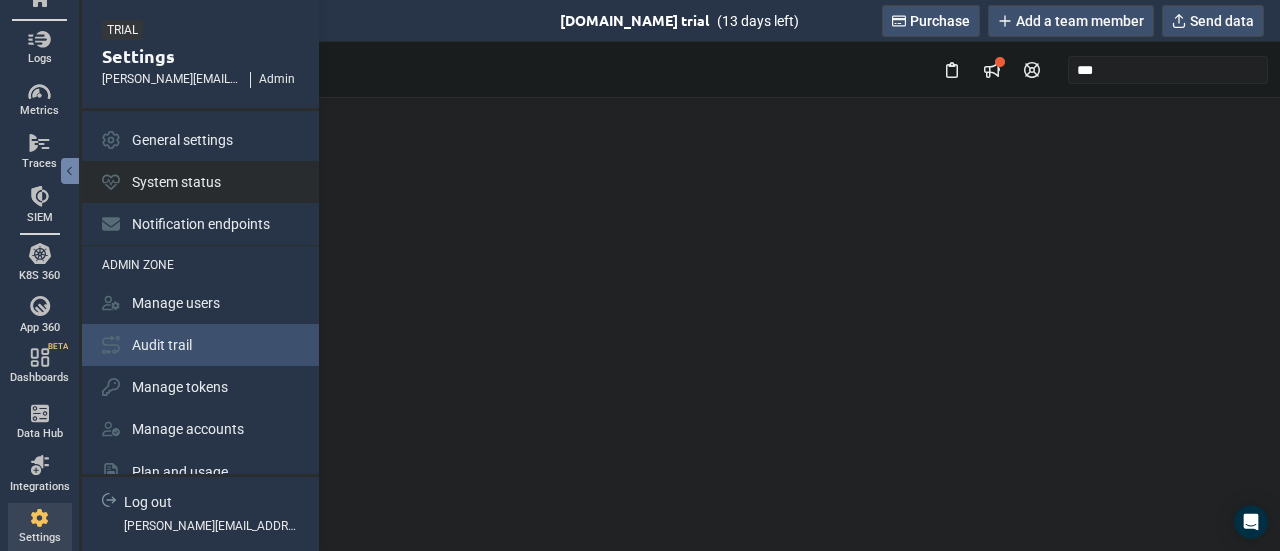 click on "Audit trail" at bounding box center [202, 345] 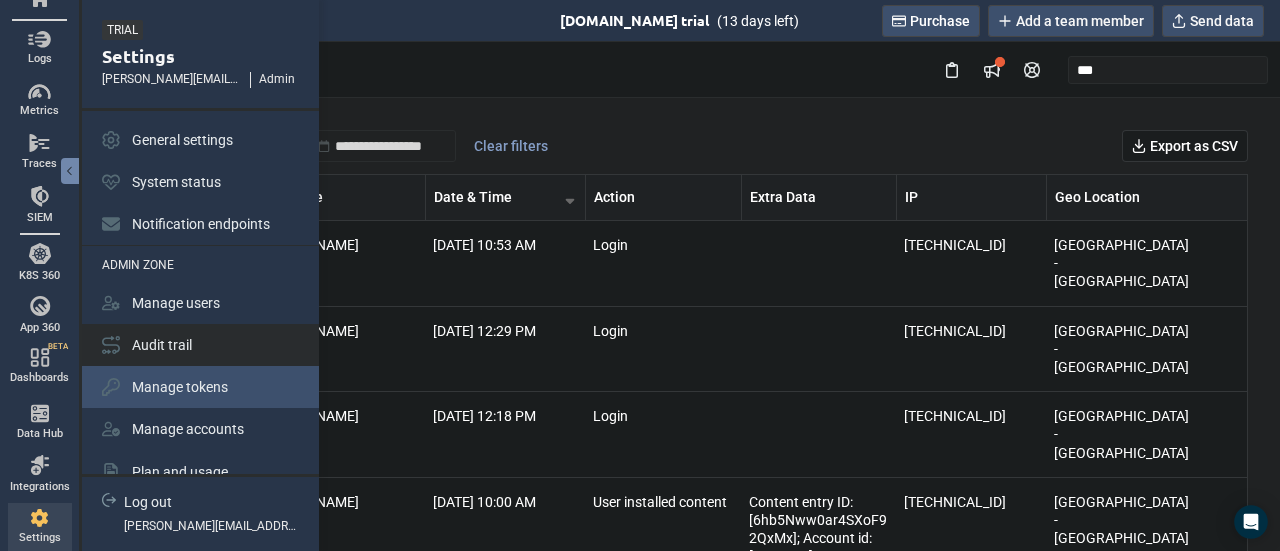click on "Manage tokens" at bounding box center (180, 387) 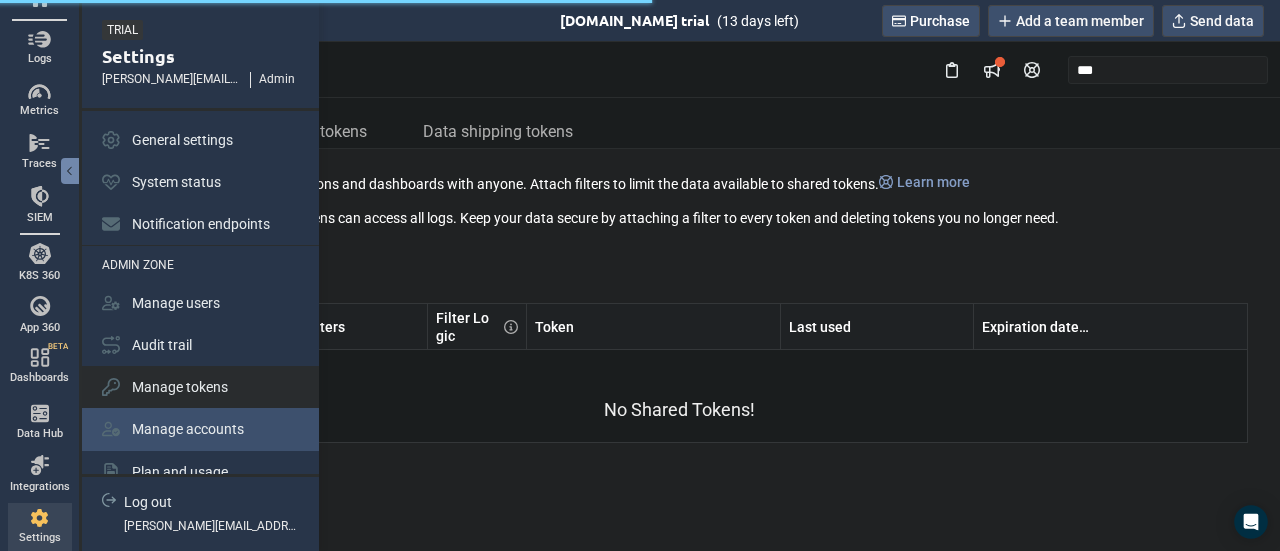 click on "Manage accounts" at bounding box center (188, 429) 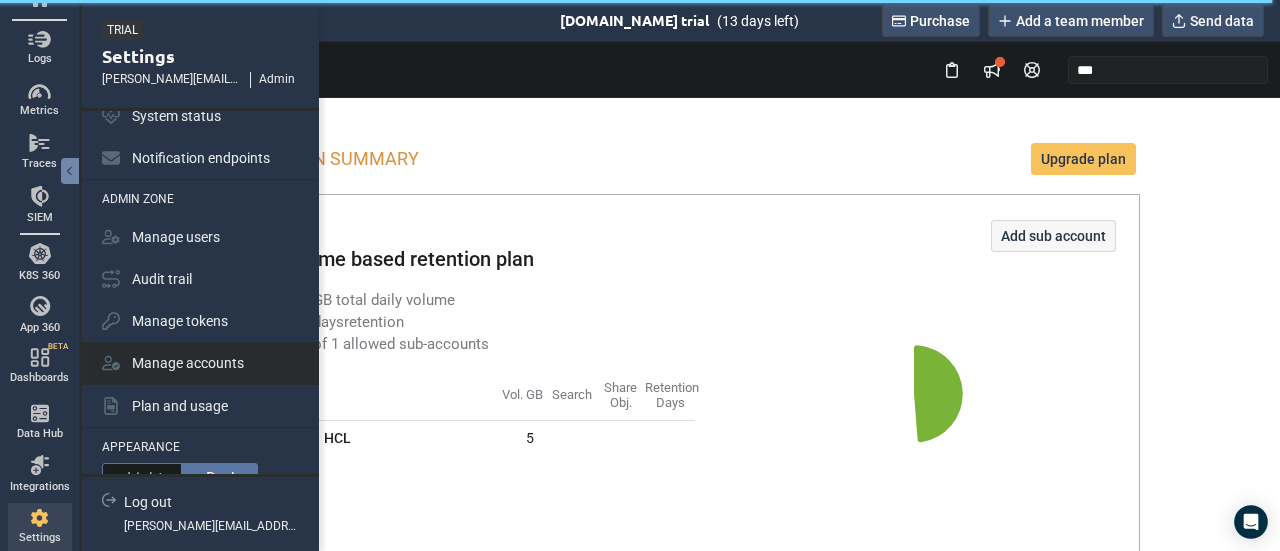 scroll, scrollTop: 97, scrollLeft: 0, axis: vertical 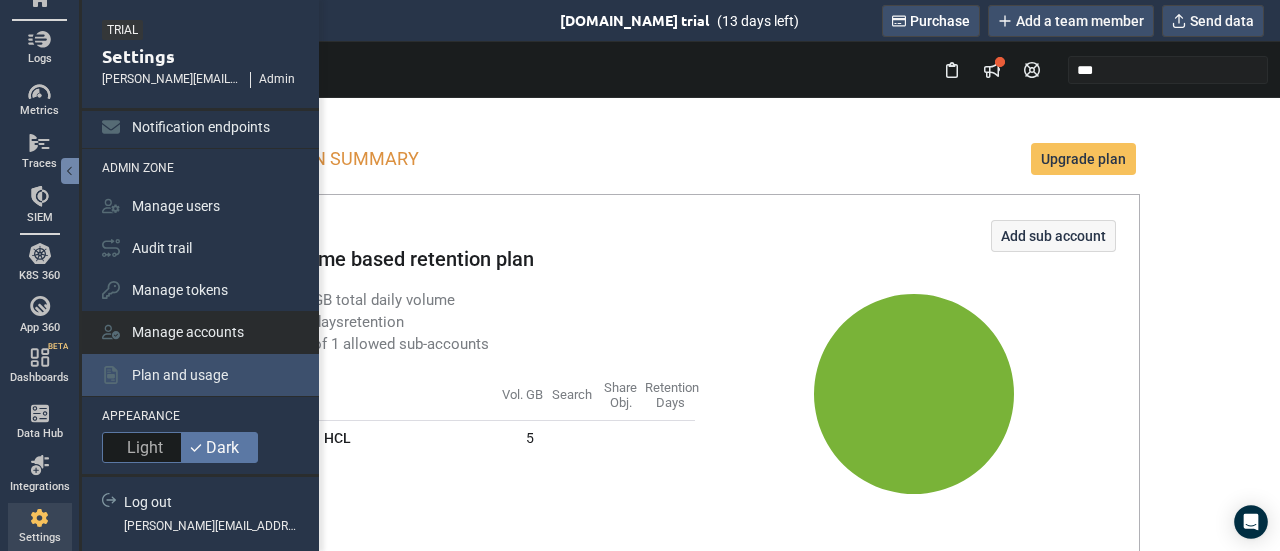click on "Plan and usage" at bounding box center (180, 375) 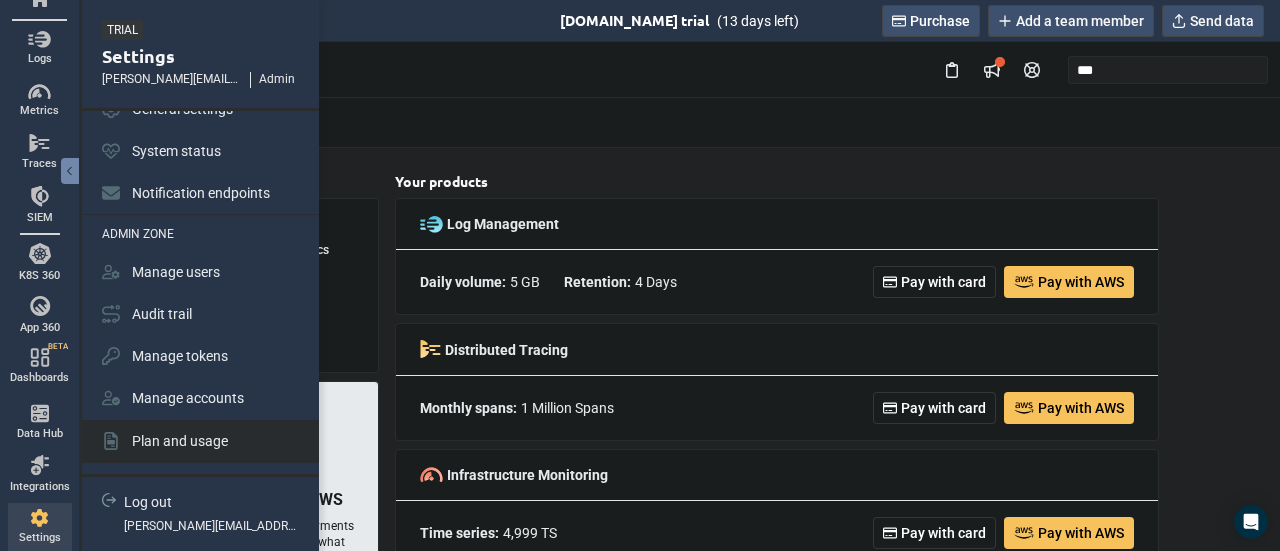 scroll, scrollTop: 0, scrollLeft: 0, axis: both 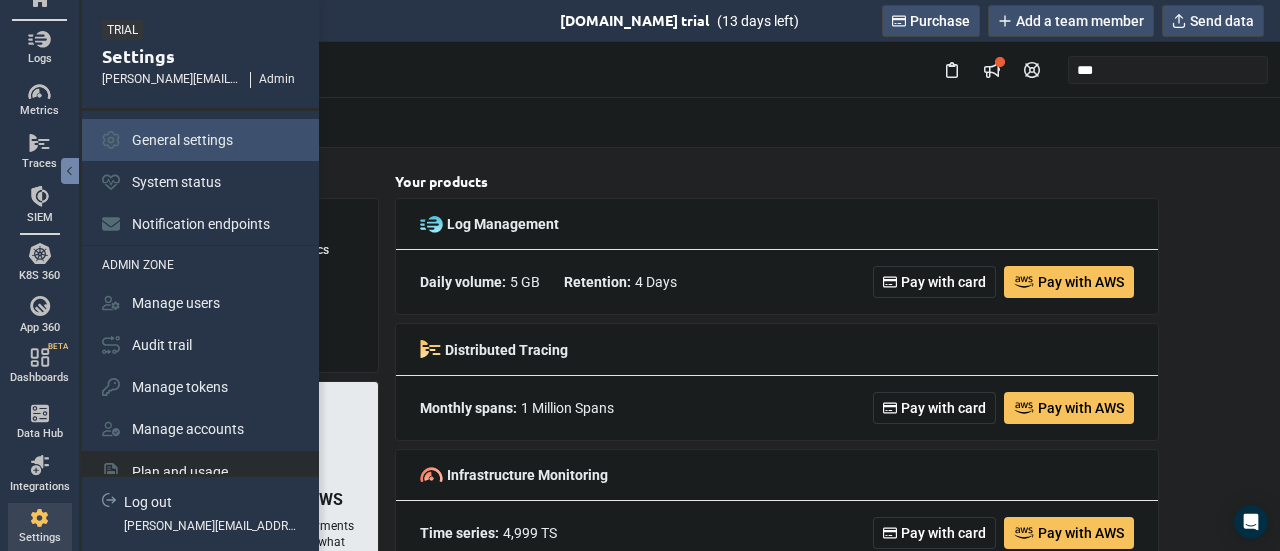 click on "General settings" at bounding box center (182, 140) 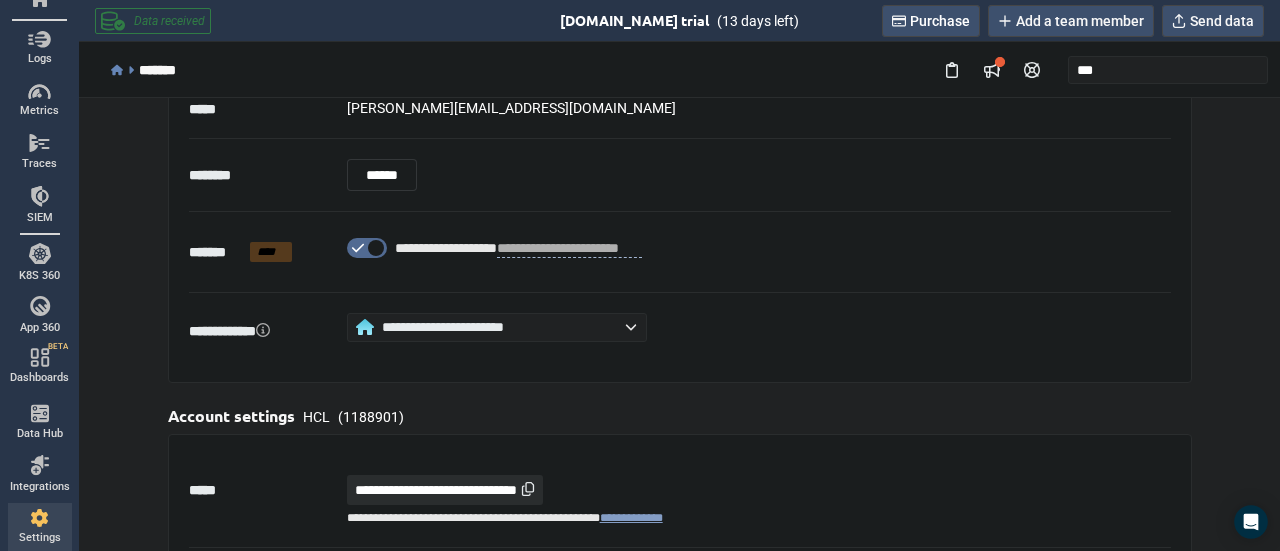 scroll, scrollTop: 200, scrollLeft: 0, axis: vertical 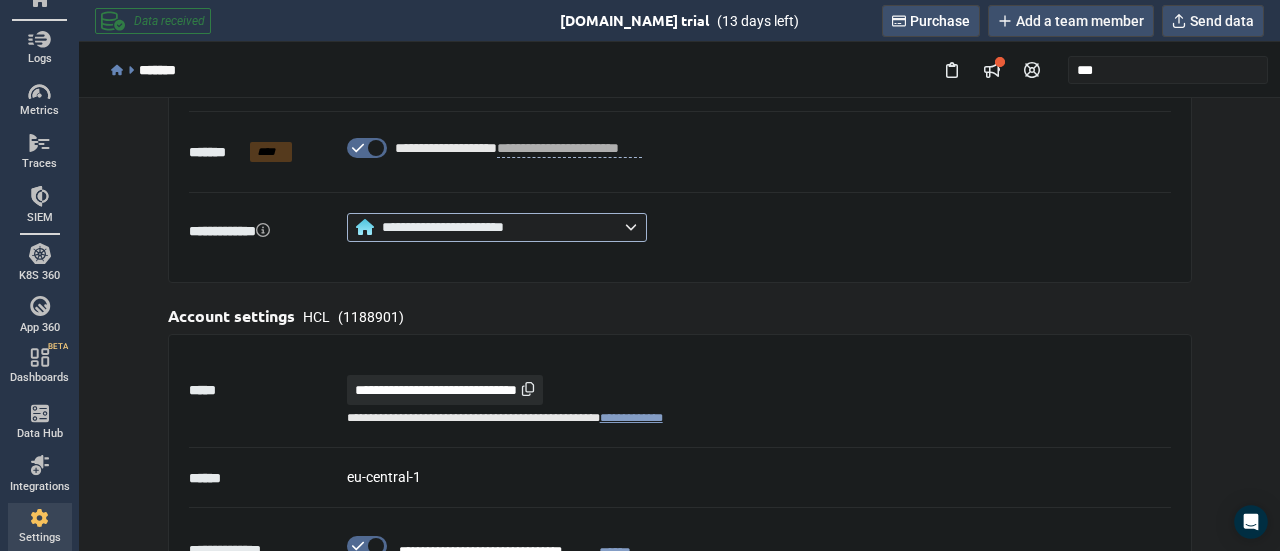 click on "**********" at bounding box center (497, 227) 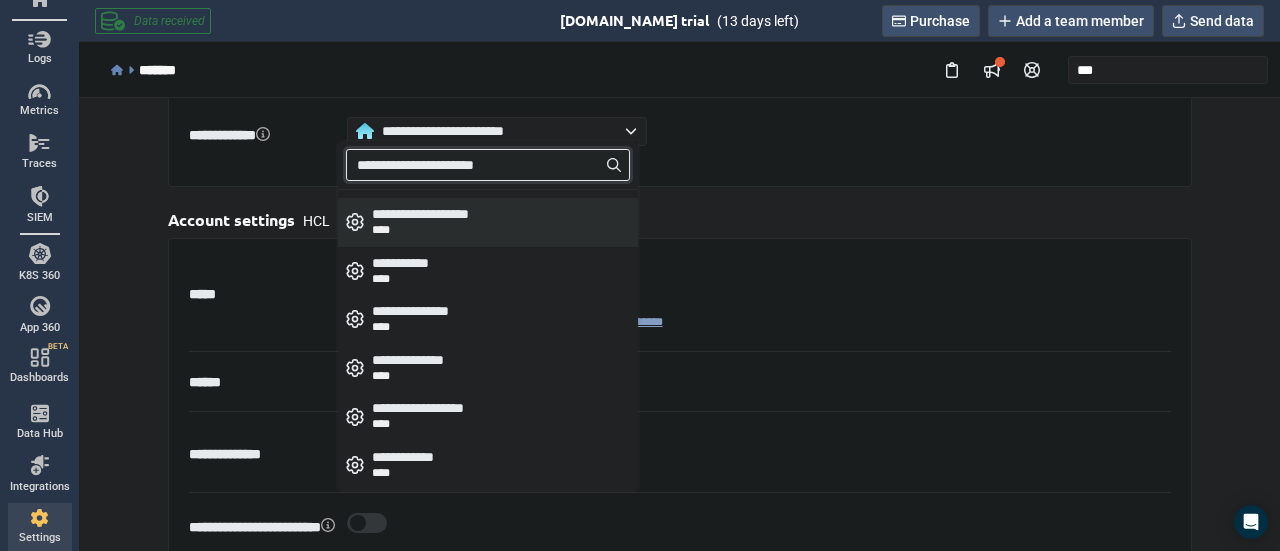 scroll, scrollTop: 300, scrollLeft: 0, axis: vertical 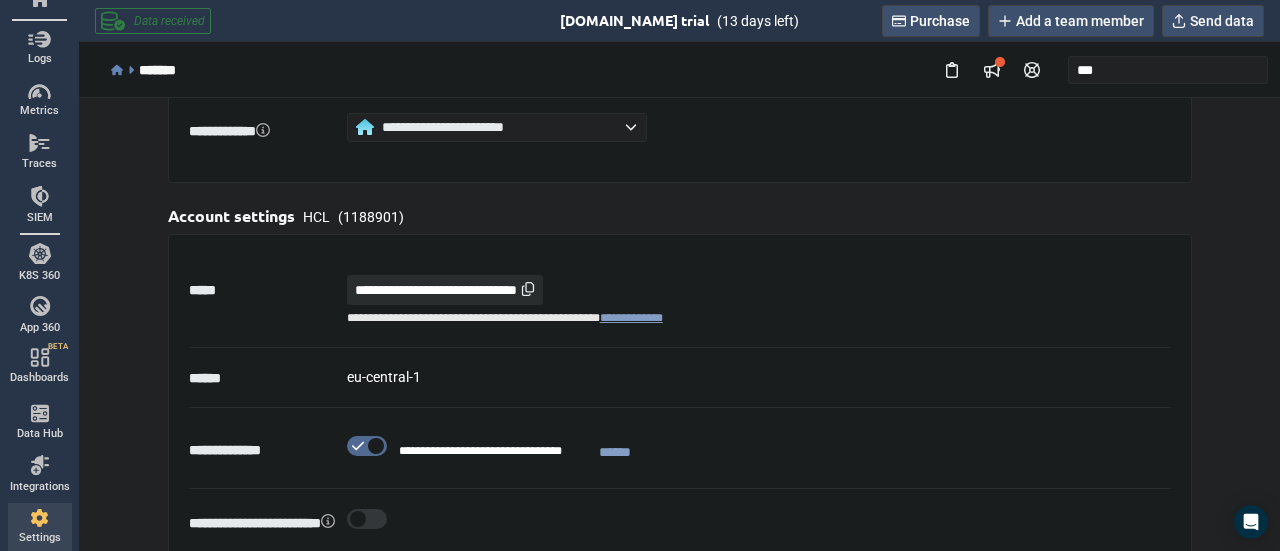 click on "**********" at bounding box center [680, 127] 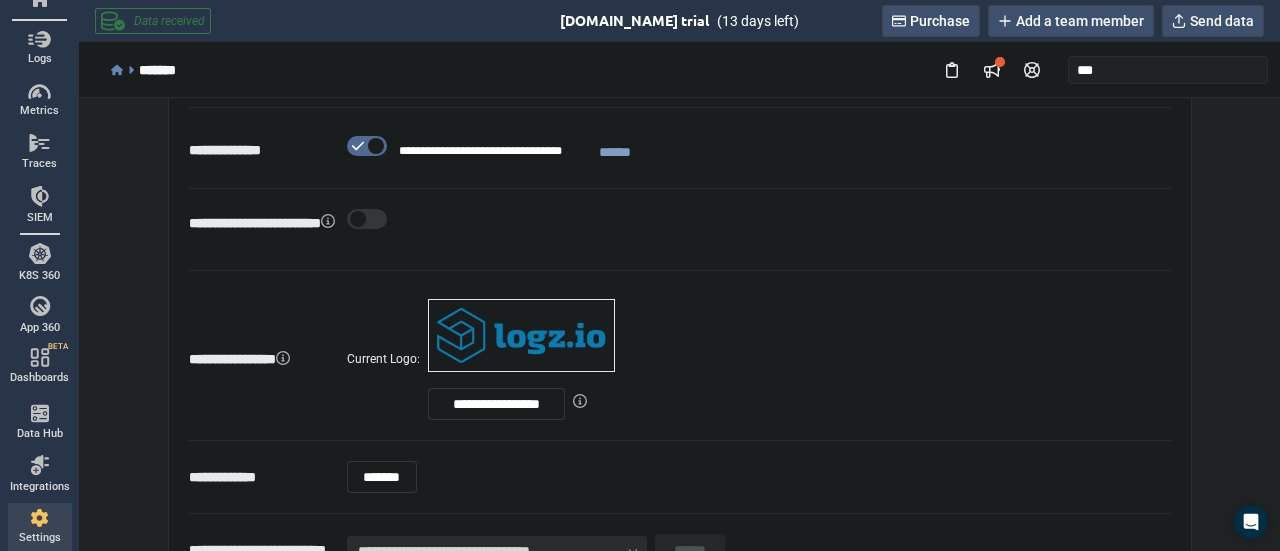 scroll, scrollTop: 687, scrollLeft: 0, axis: vertical 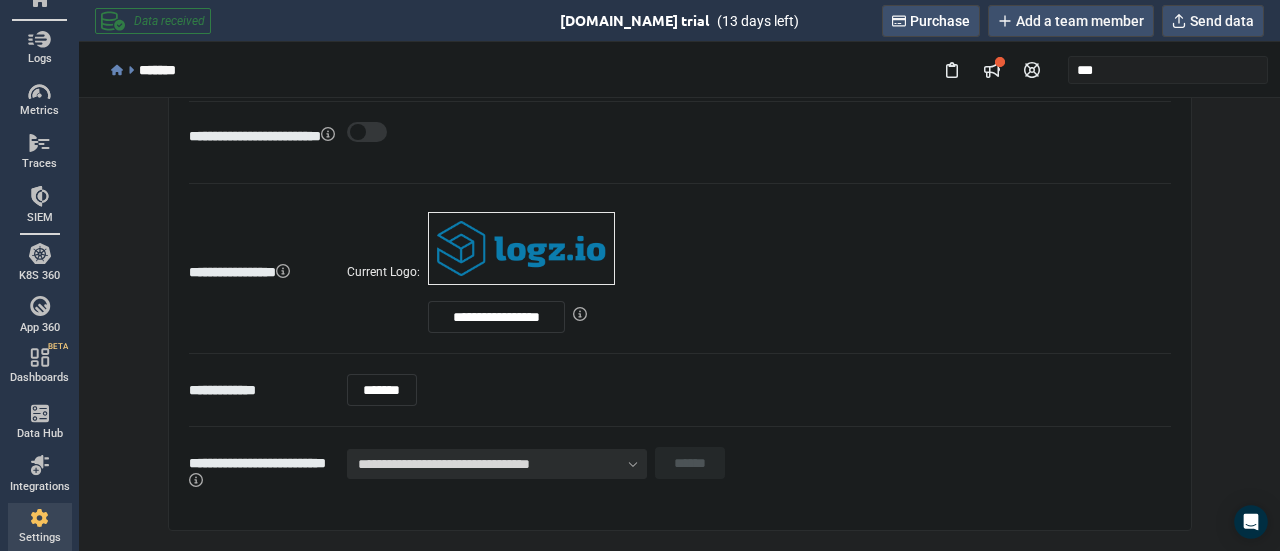 click on "**********" at bounding box center [497, 464] 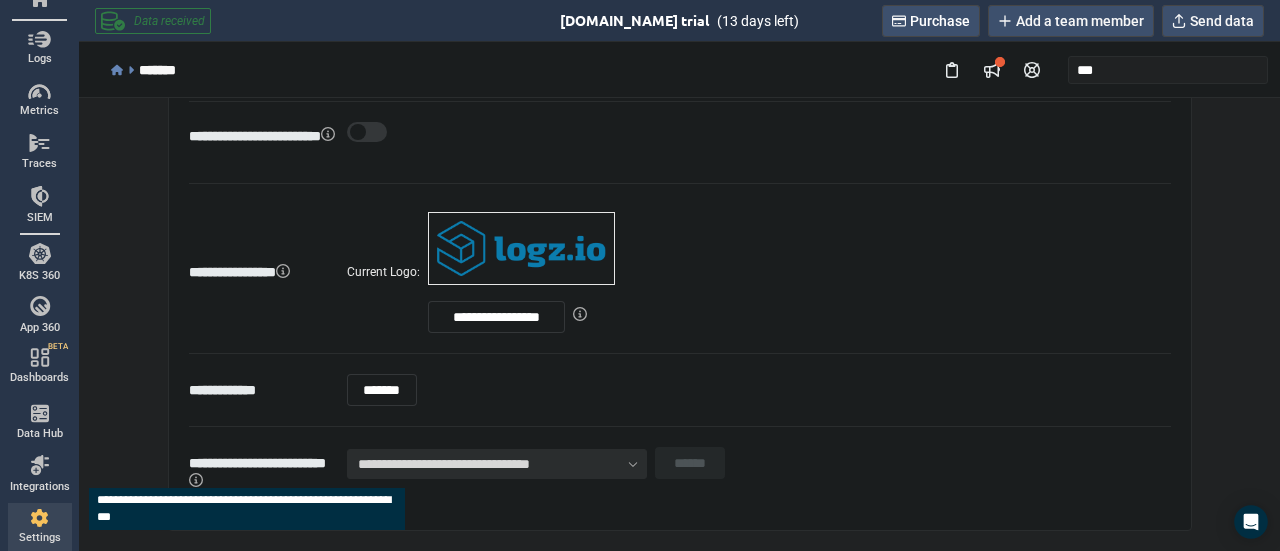 click 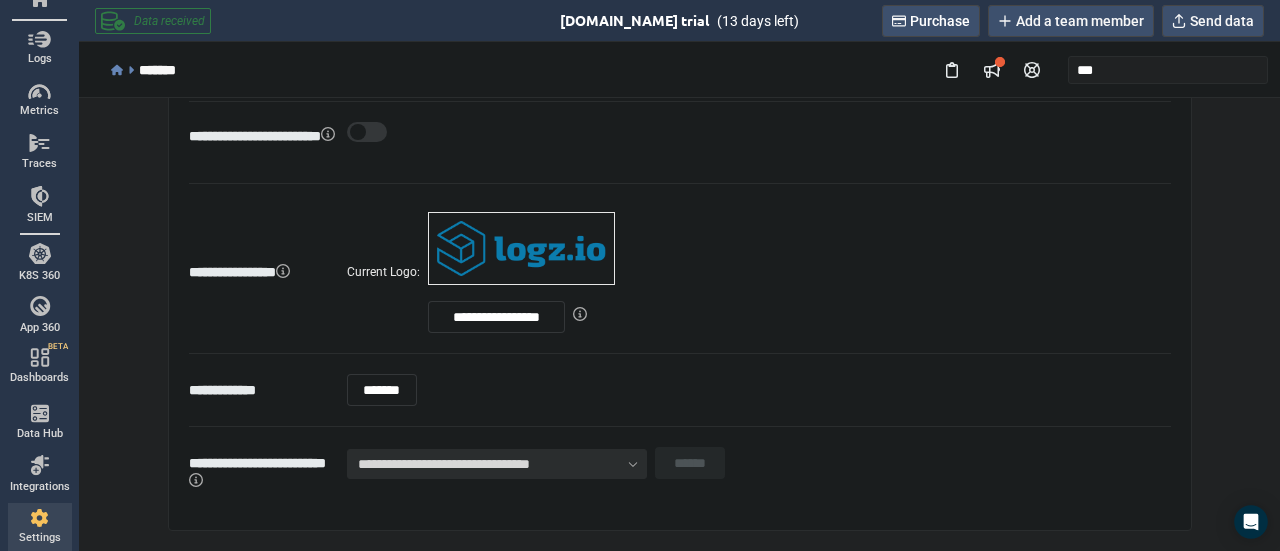 click on "**********" at bounding box center [680, 468] 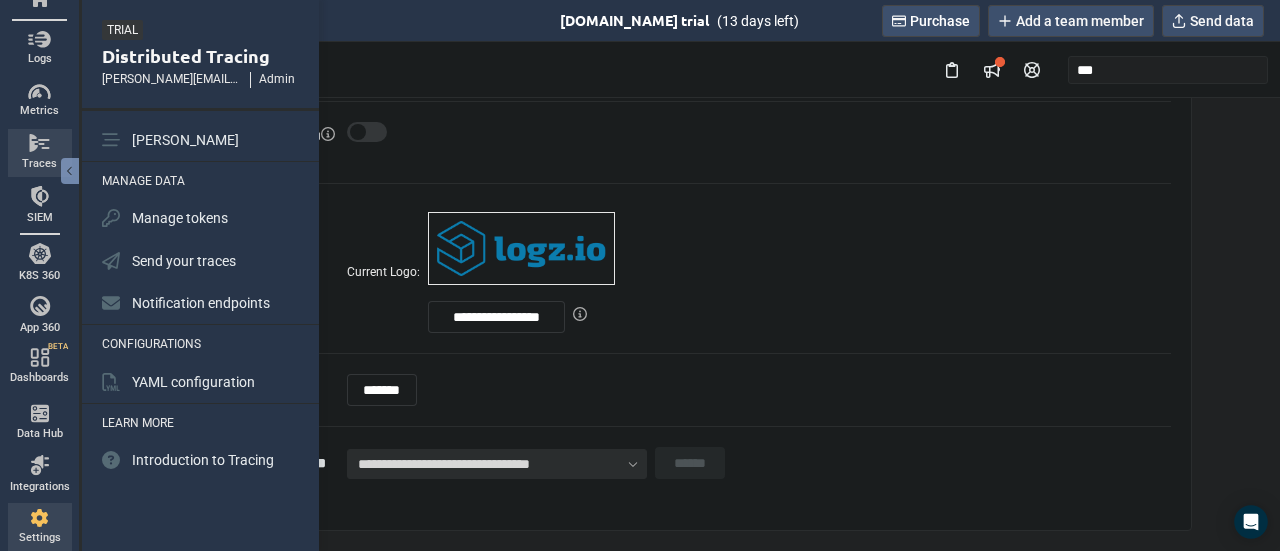 scroll, scrollTop: 0, scrollLeft: 0, axis: both 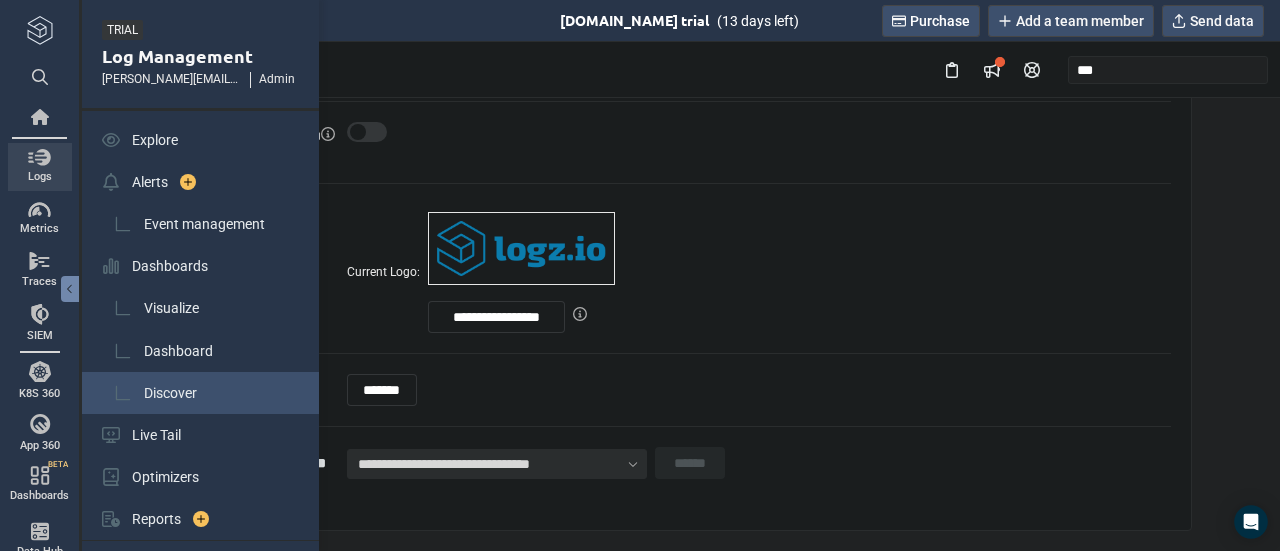 click on "Discover" at bounding box center (170, 393) 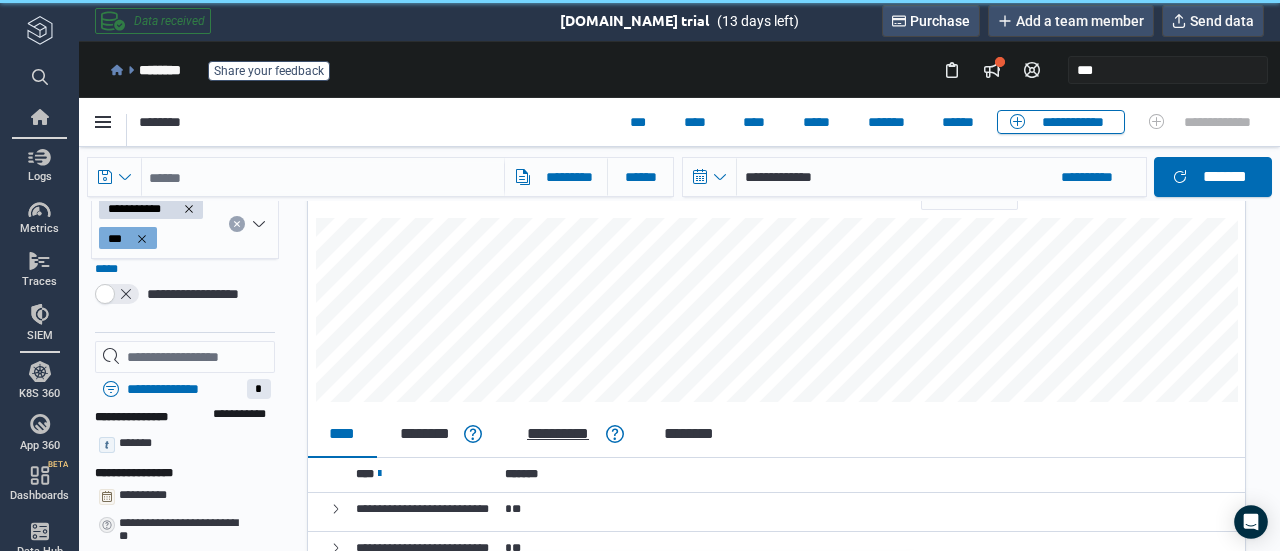 scroll, scrollTop: 200, scrollLeft: 0, axis: vertical 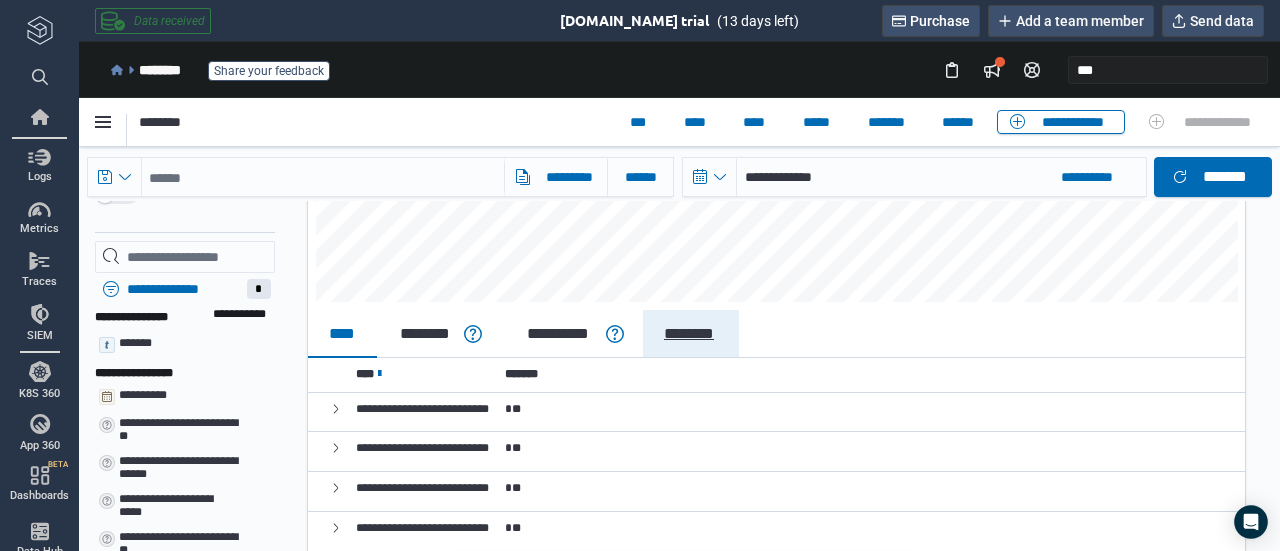 click on "********" at bounding box center [688, 334] 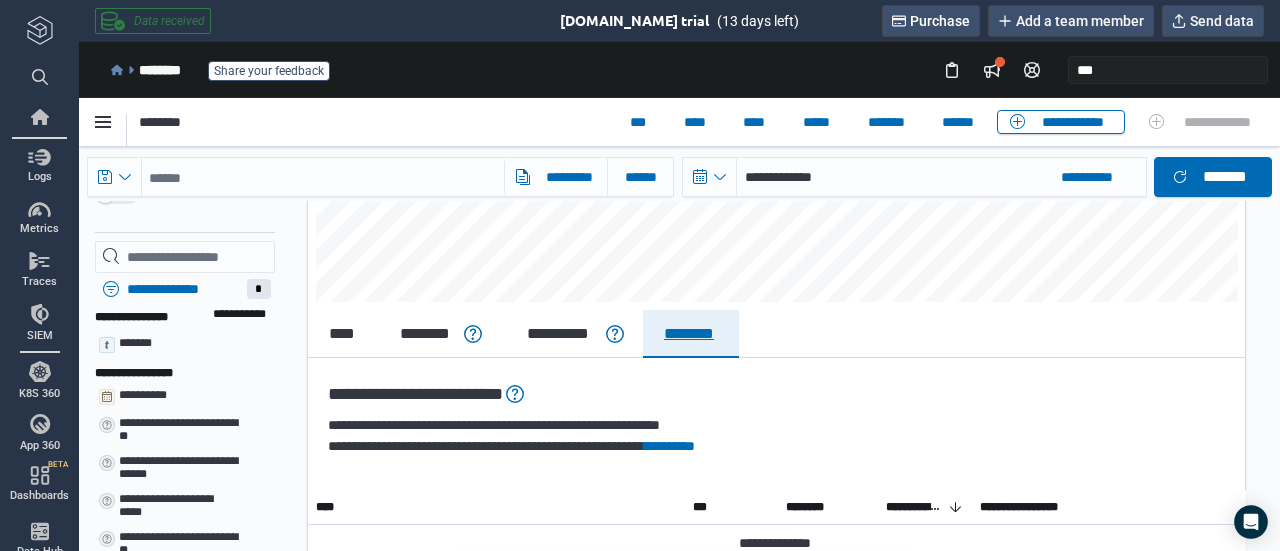 scroll, scrollTop: 0, scrollLeft: 0, axis: both 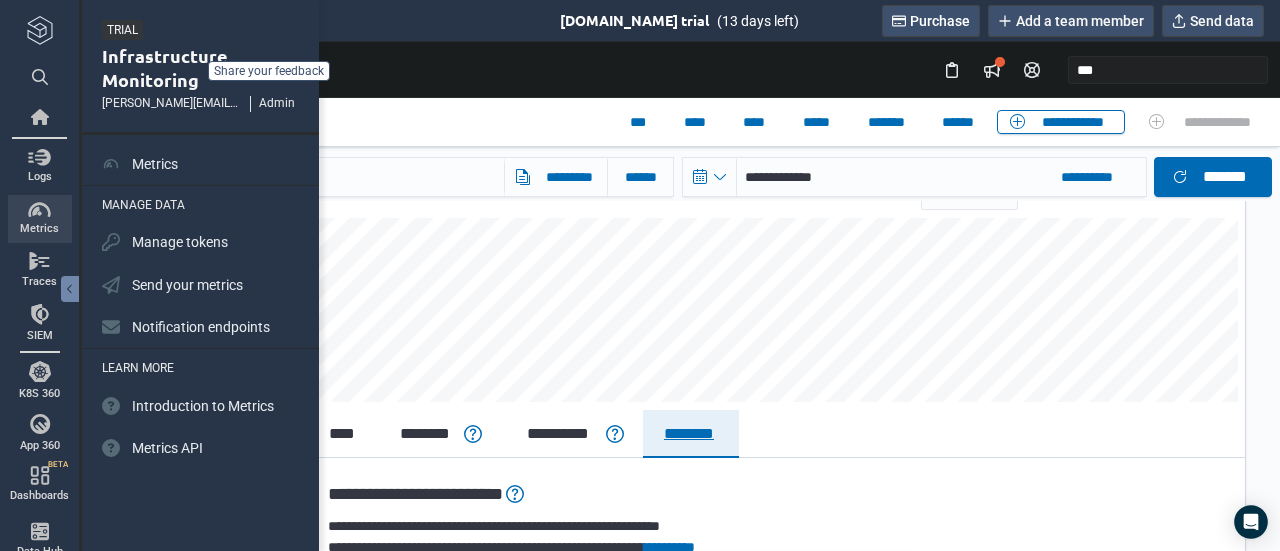 type on "*" 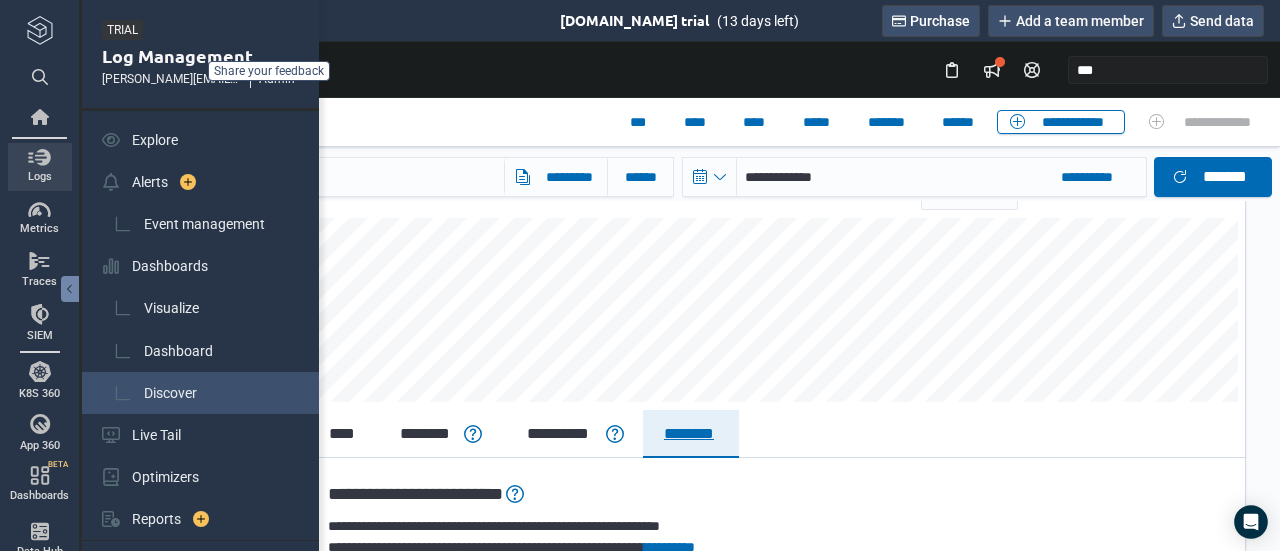 type 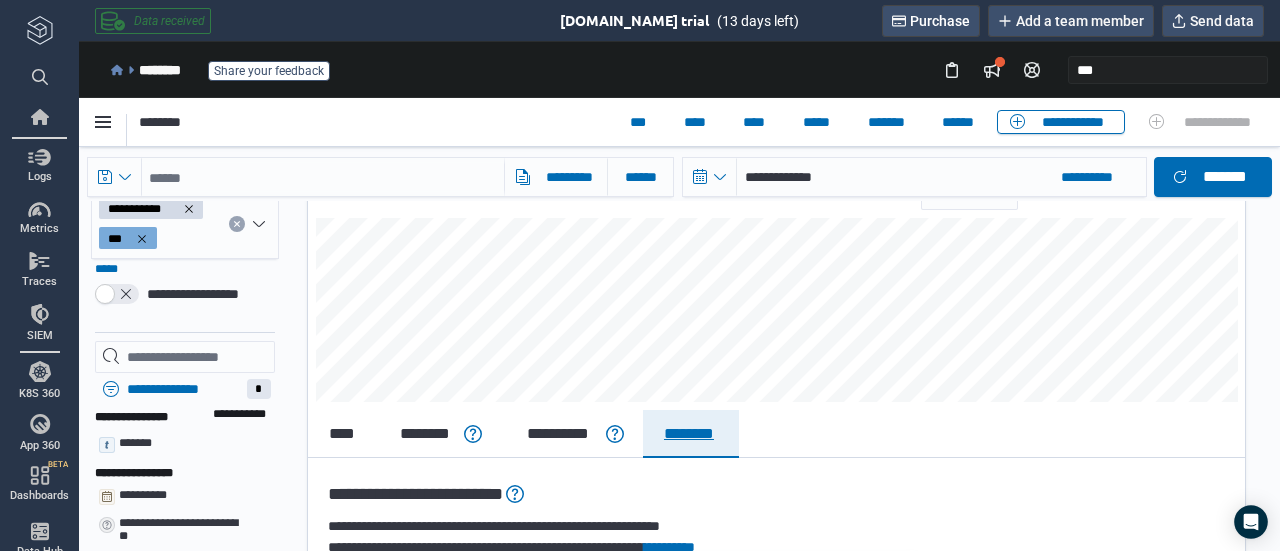 scroll, scrollTop: 124, scrollLeft: 0, axis: vertical 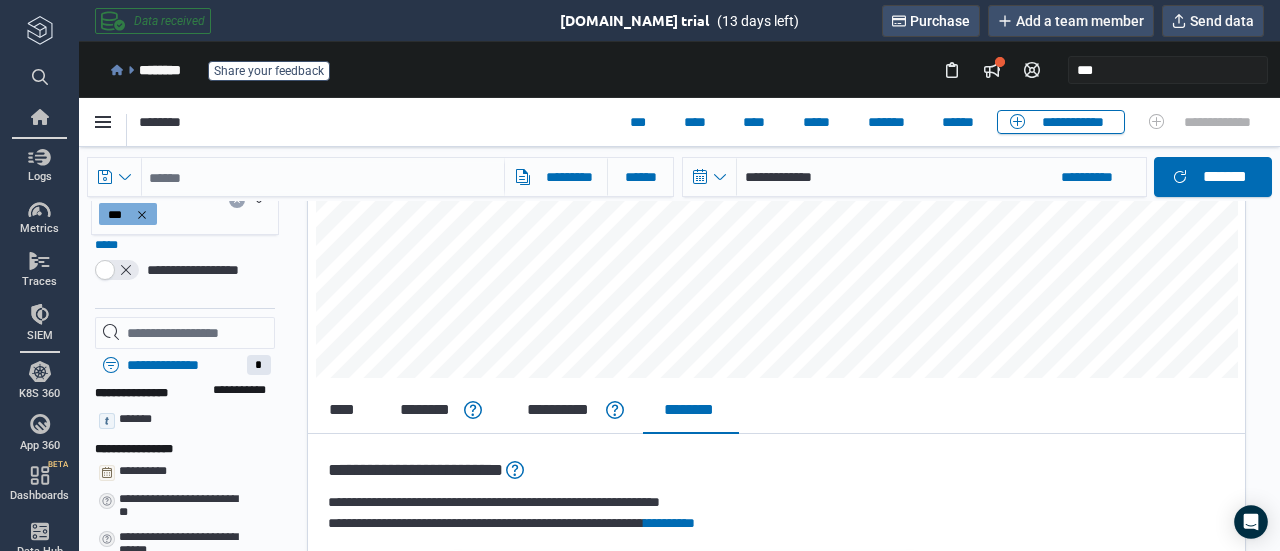 click on "******** Share your feedback ***" at bounding box center (689, 70) 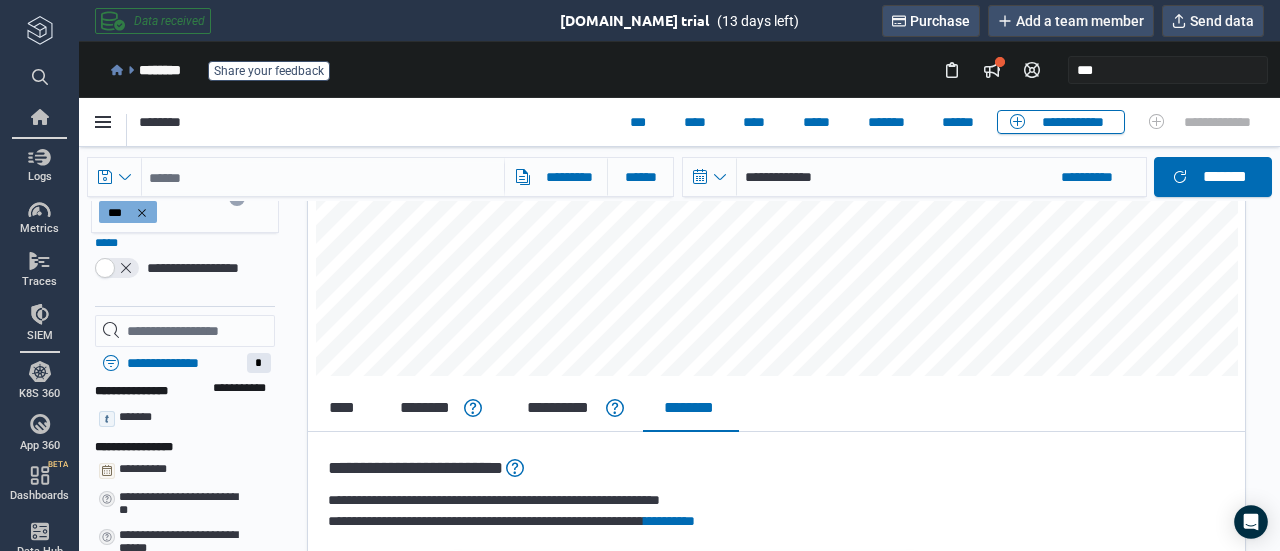 scroll, scrollTop: 129, scrollLeft: 0, axis: vertical 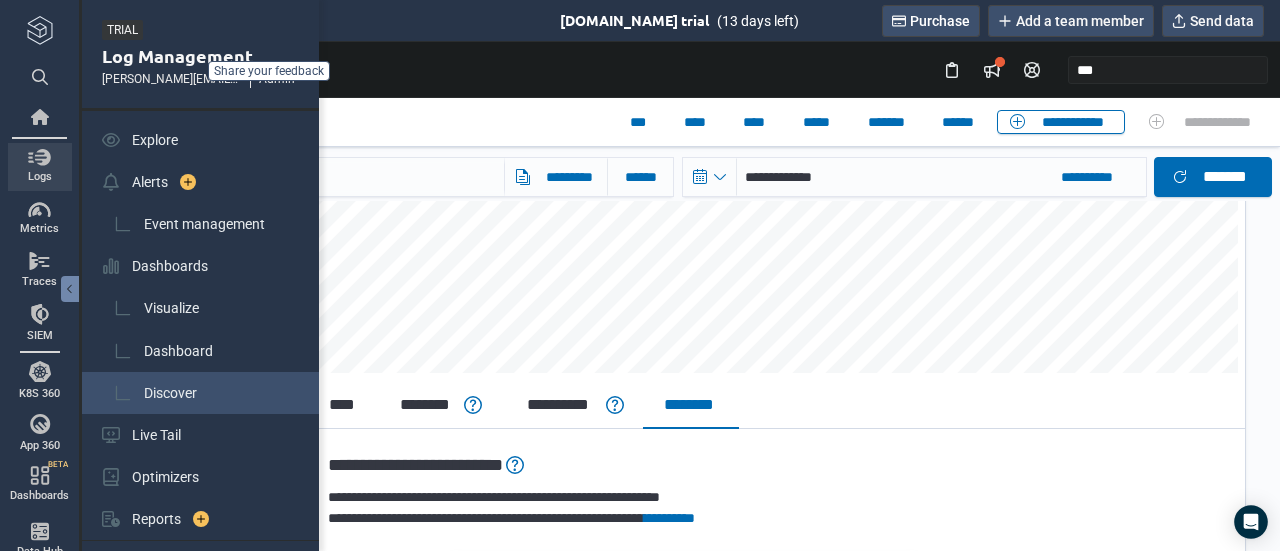 type on "*" 